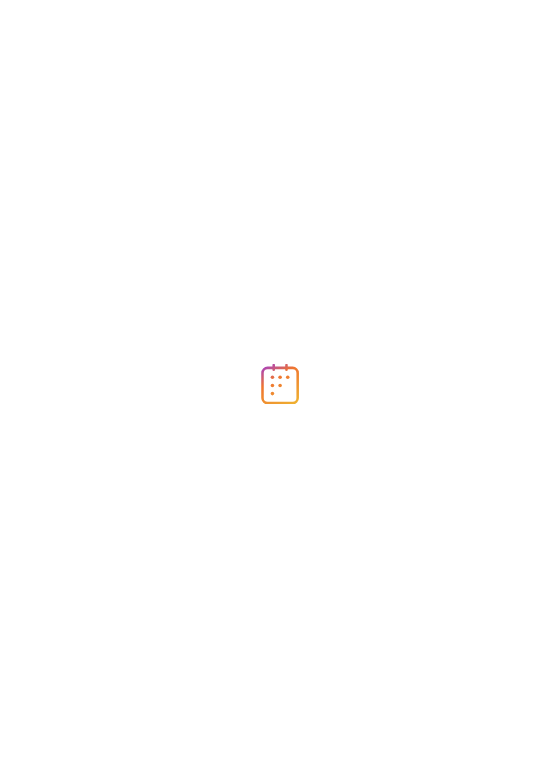 scroll, scrollTop: 0, scrollLeft: 0, axis: both 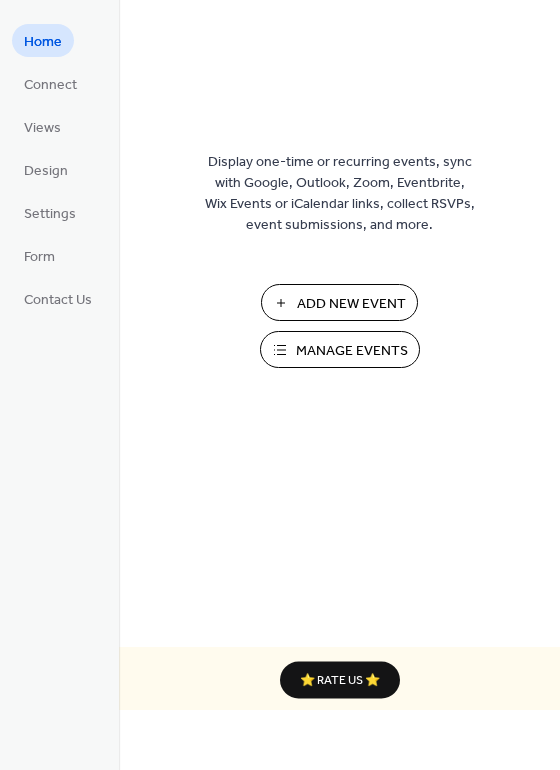 click on "Manage Events" at bounding box center (352, 351) 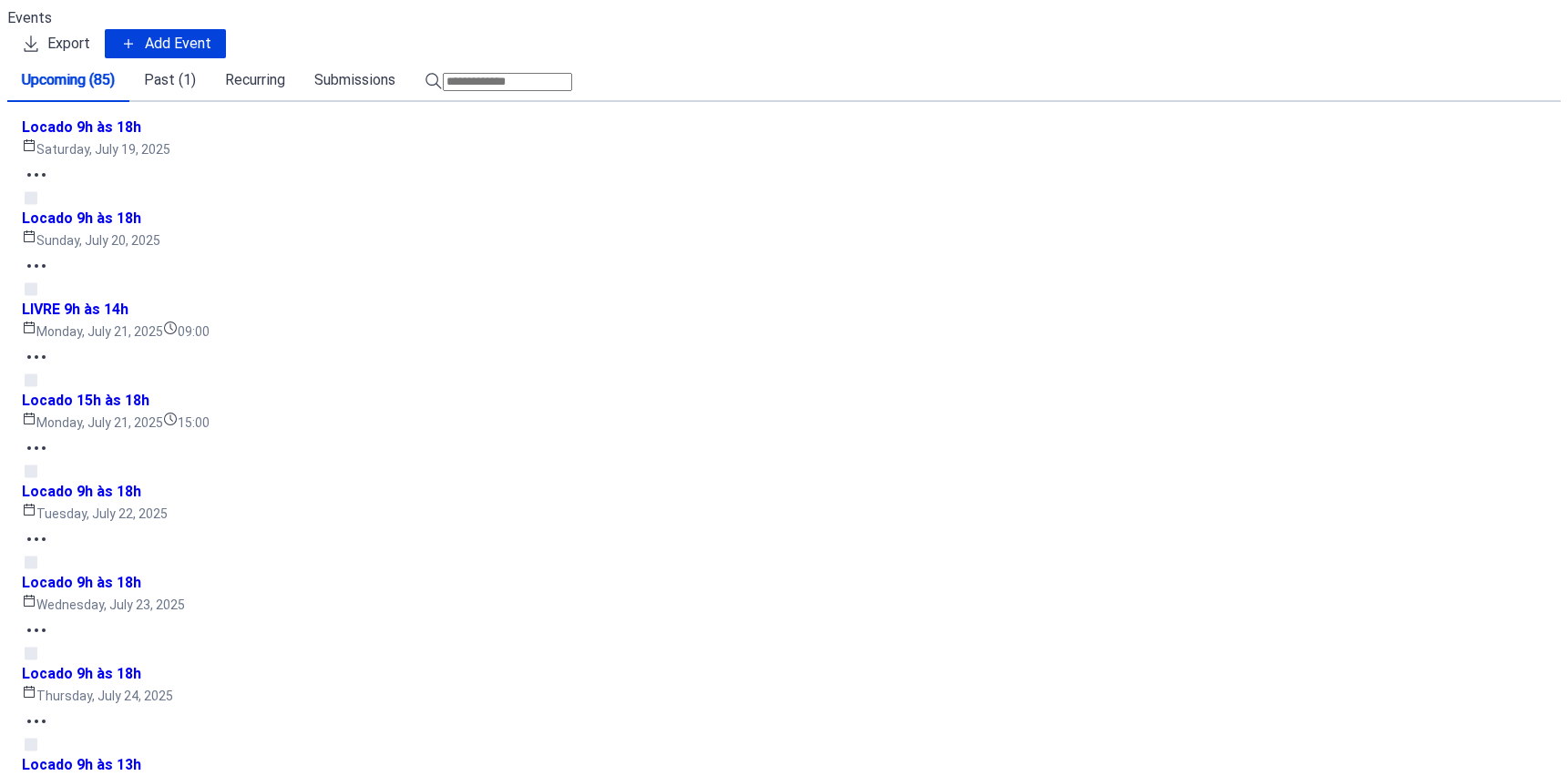 scroll, scrollTop: 0, scrollLeft: 0, axis: both 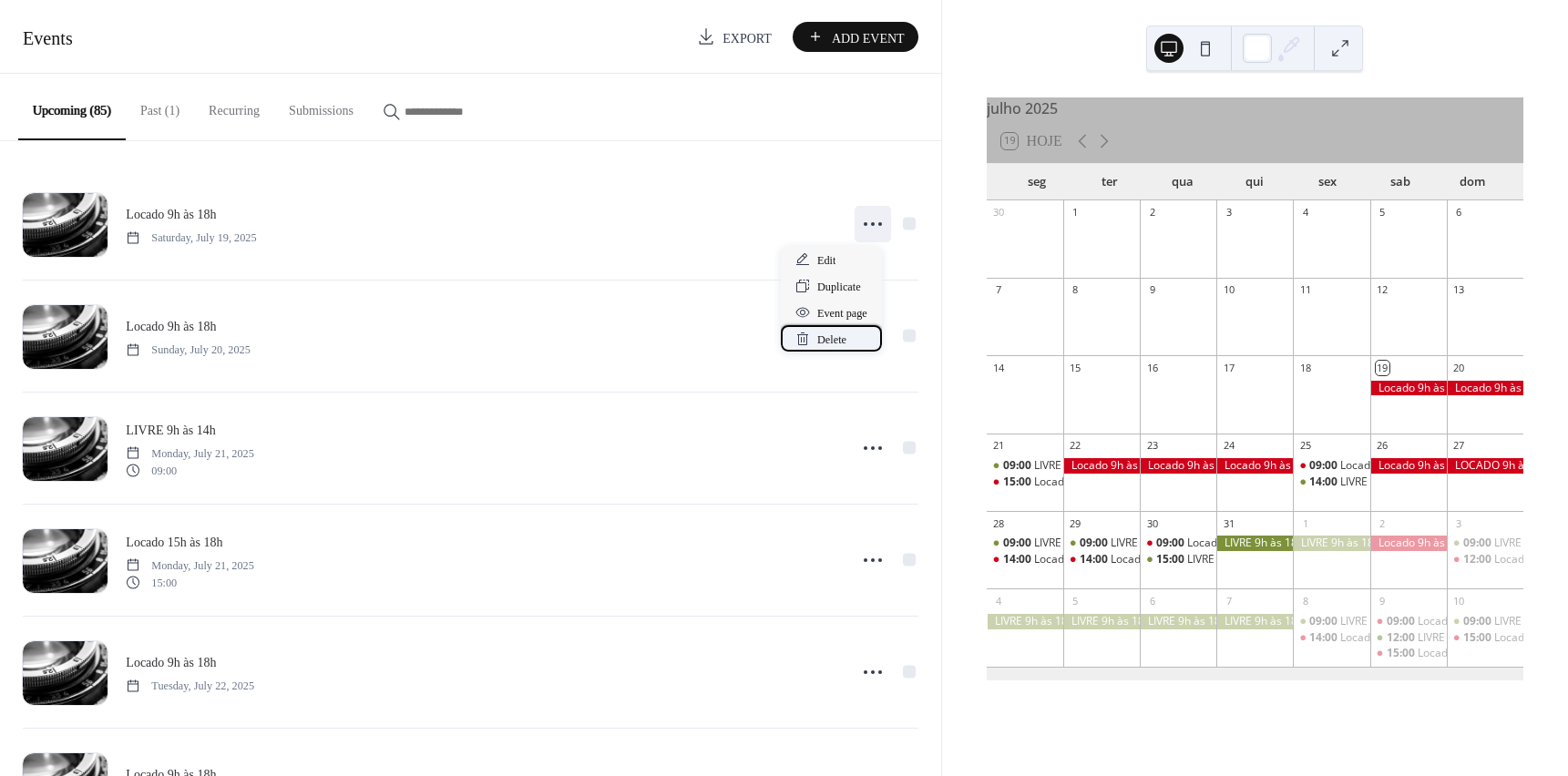 click on "Delete" at bounding box center (832, 340) 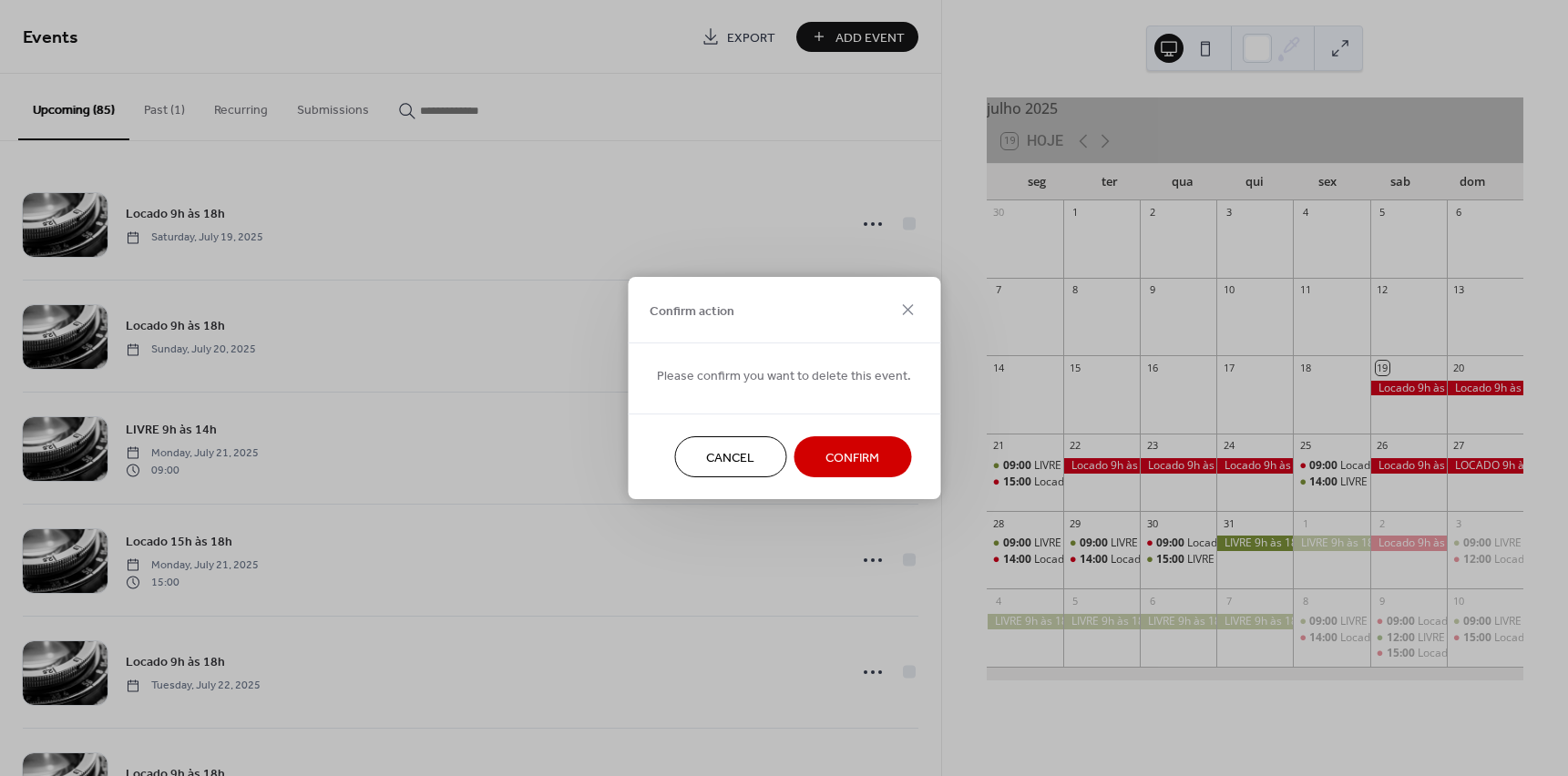 click on "Confirm" at bounding box center (852, 458) 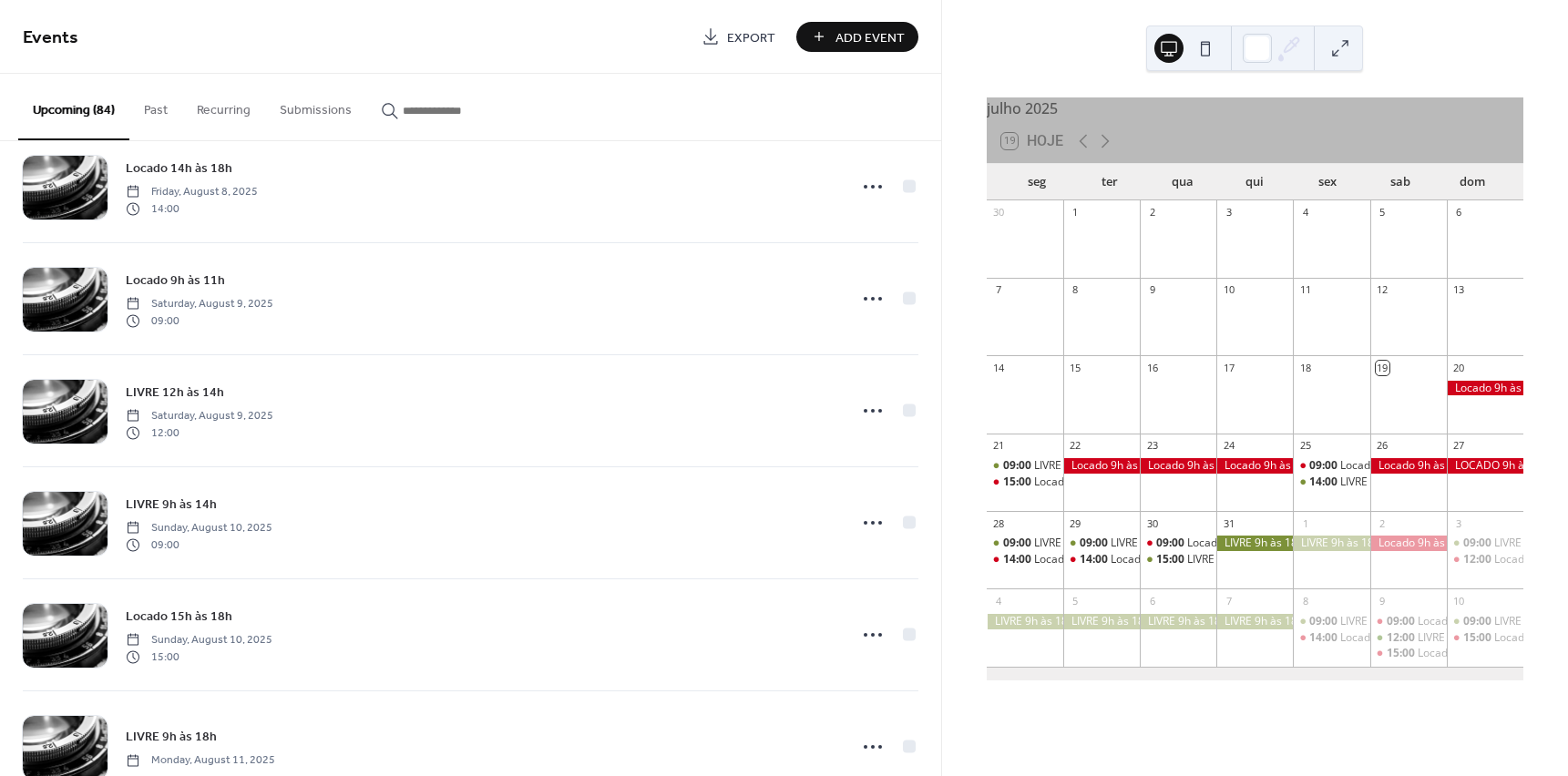 scroll, scrollTop: 3032, scrollLeft: 0, axis: vertical 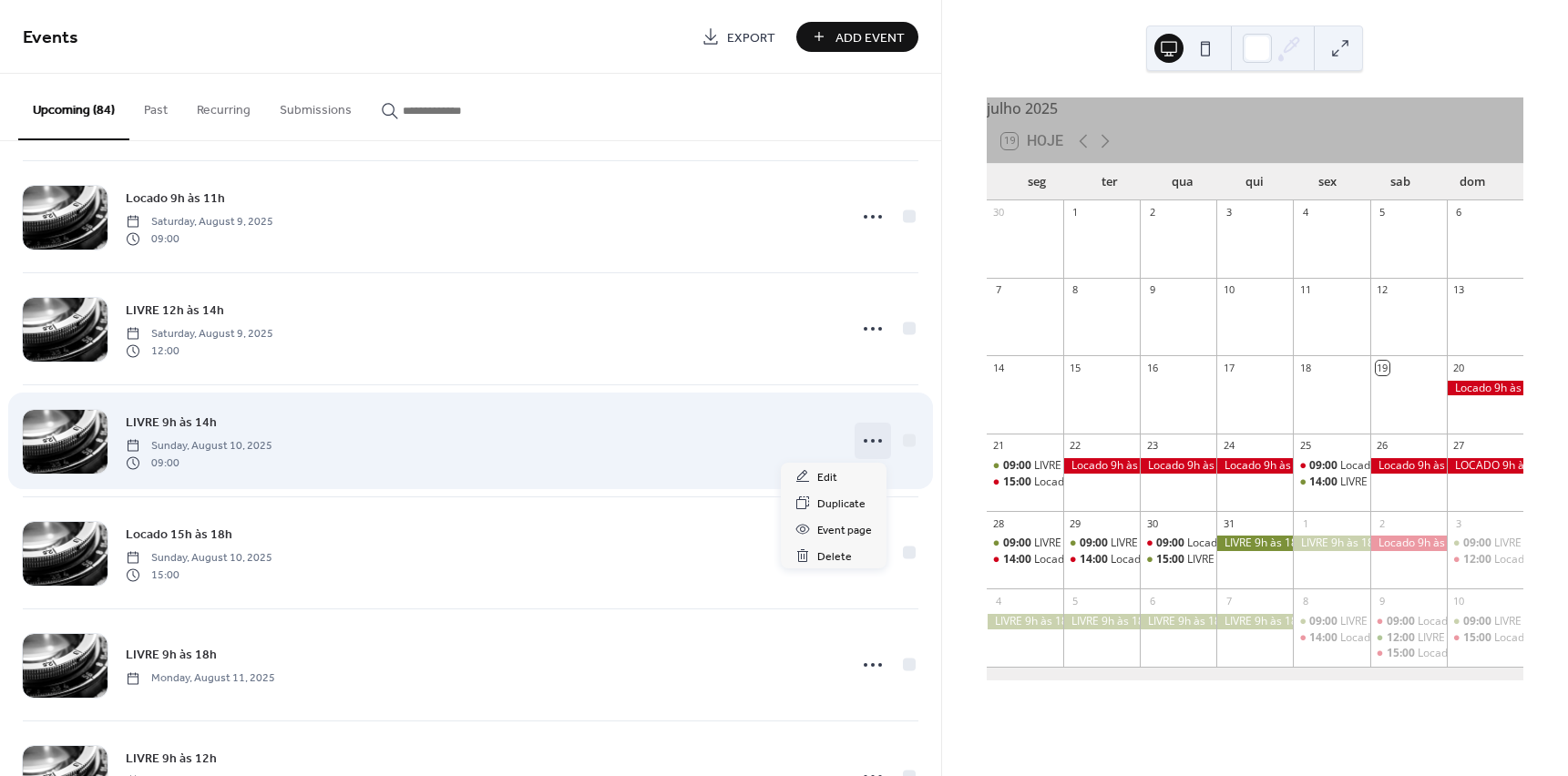 click 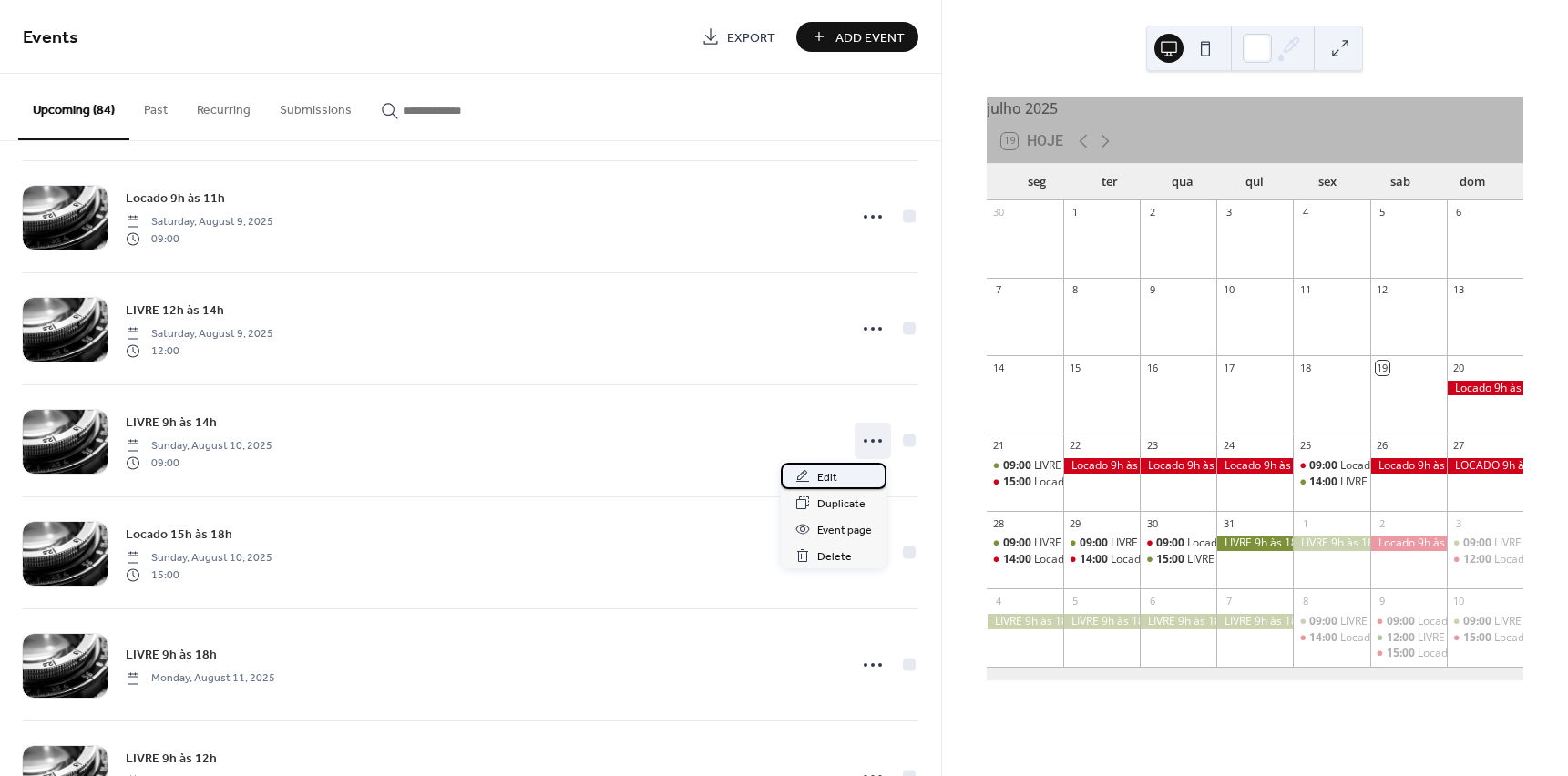 click on "Edit" at bounding box center [827, 477] 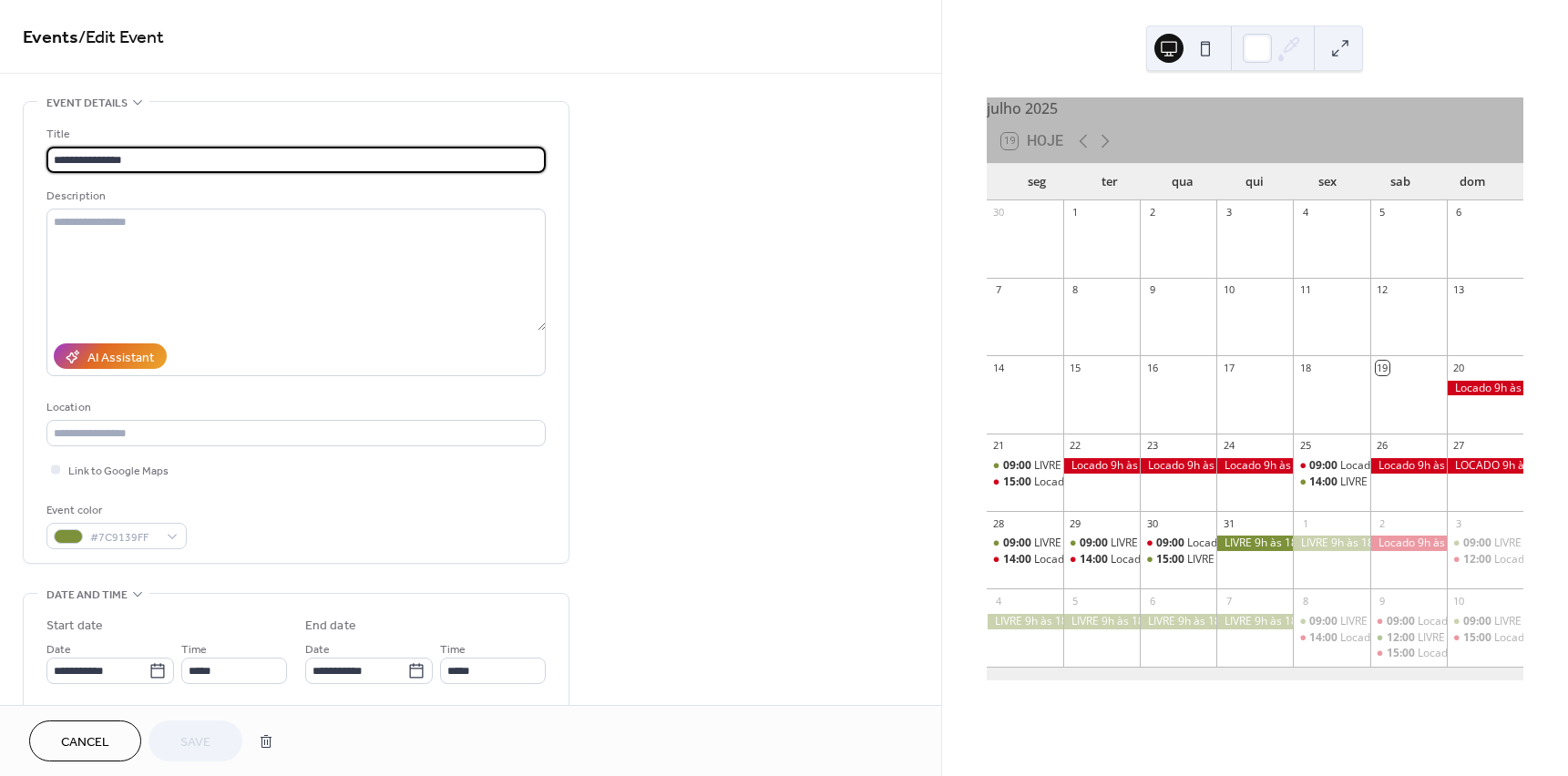 click on "**********" at bounding box center (296, 159) 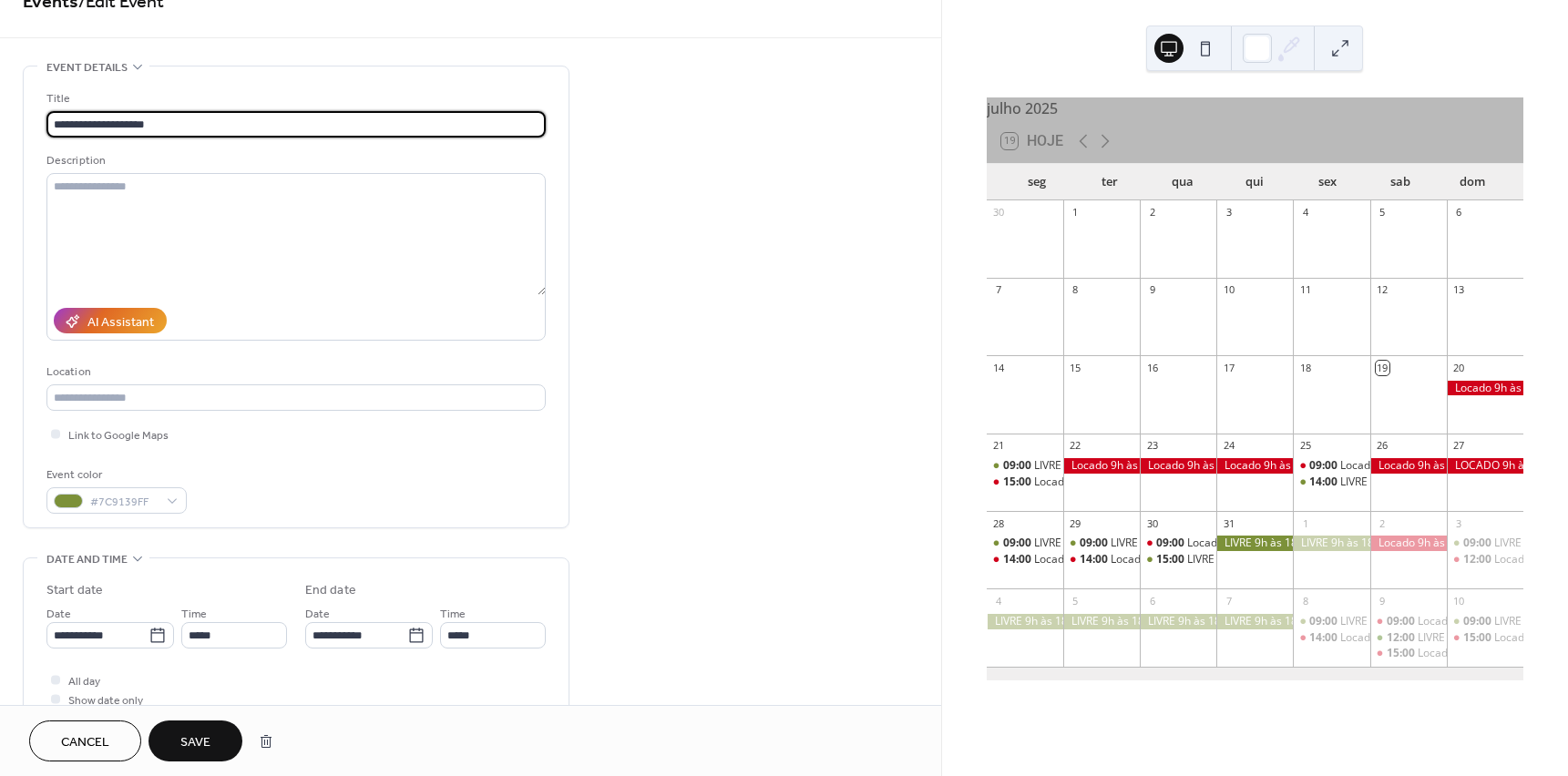 scroll, scrollTop: 182, scrollLeft: 0, axis: vertical 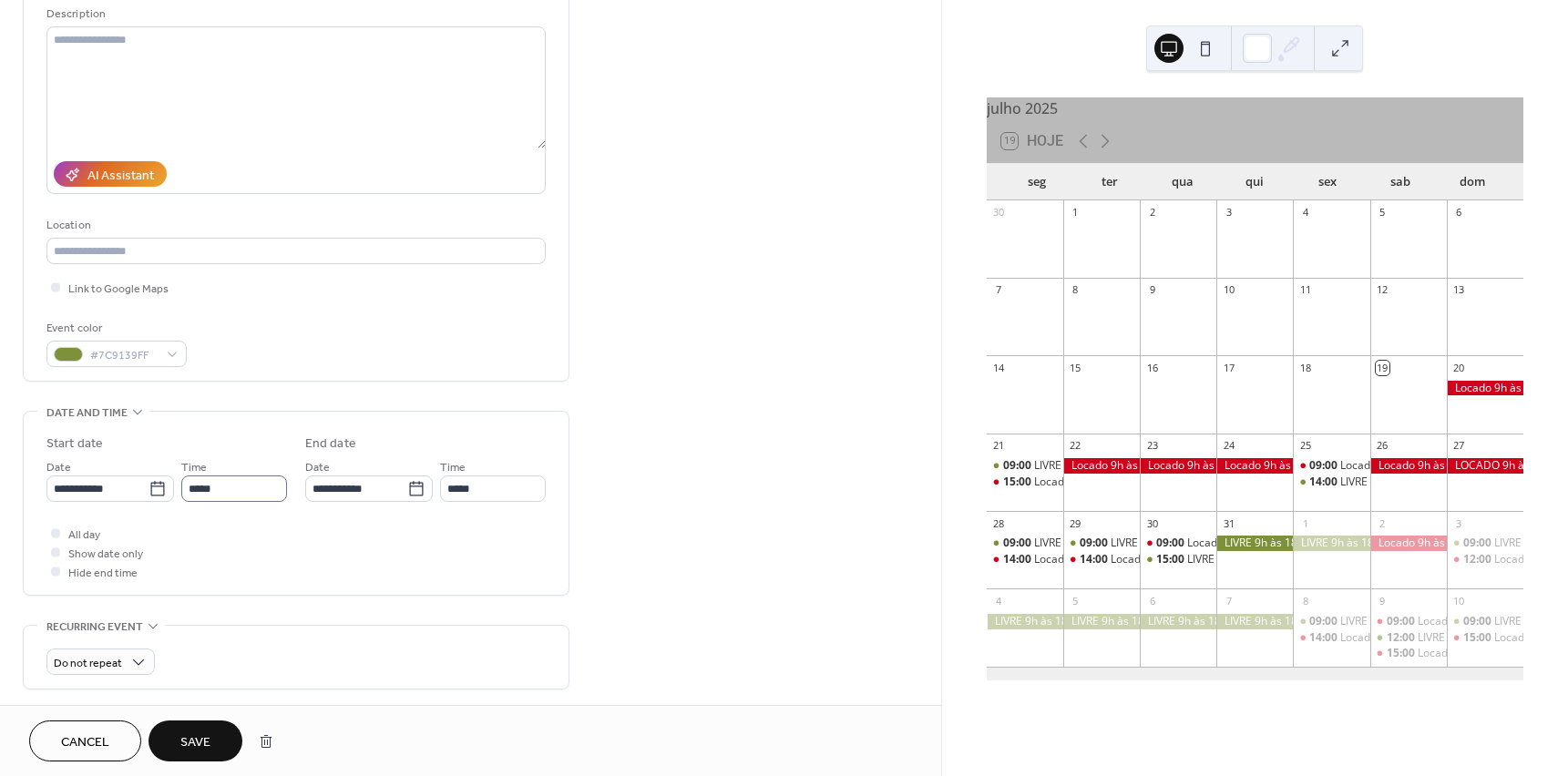 type on "**********" 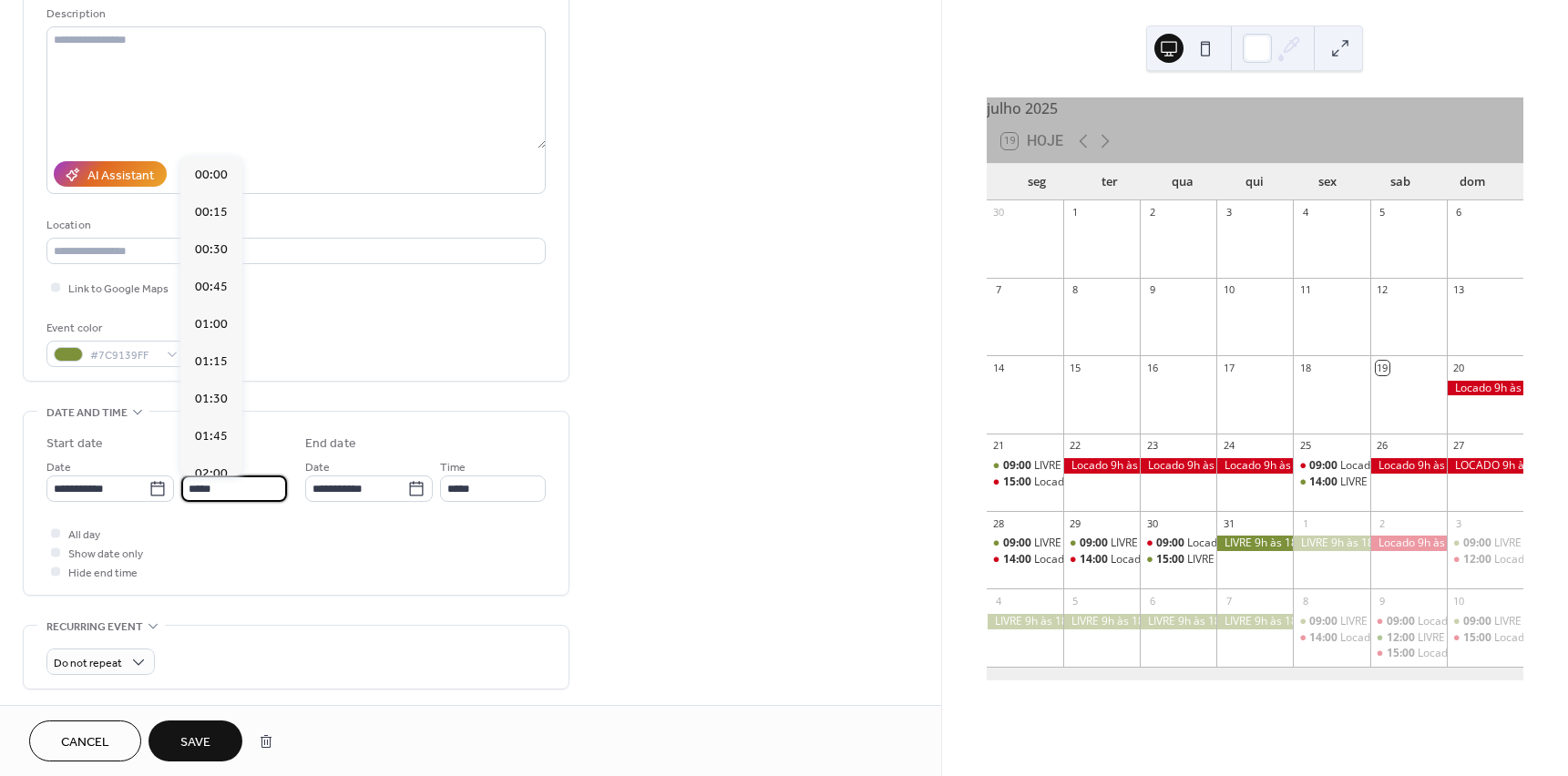 click on "*****" at bounding box center [234, 488] 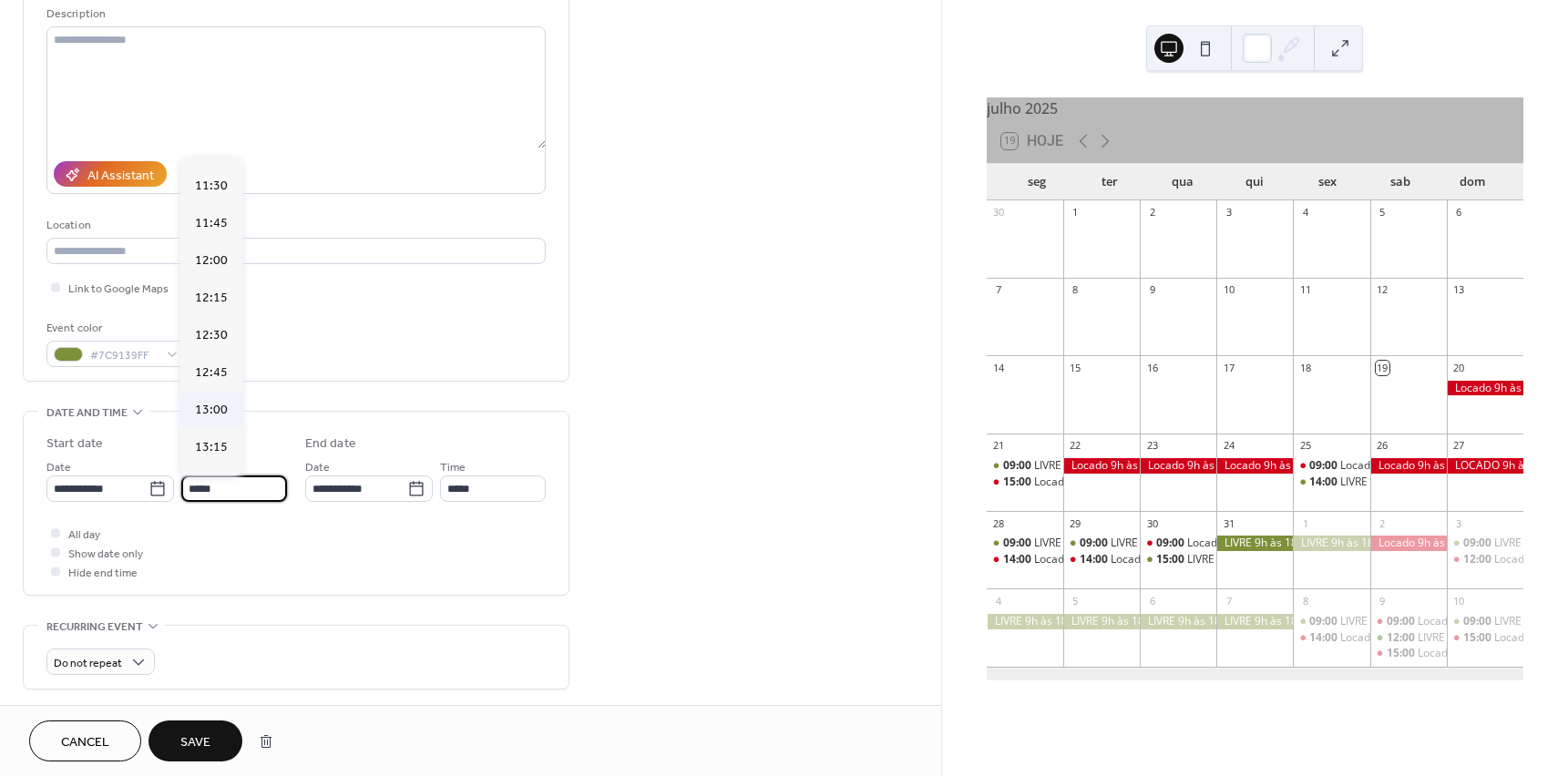 scroll, scrollTop: 1709, scrollLeft: 0, axis: vertical 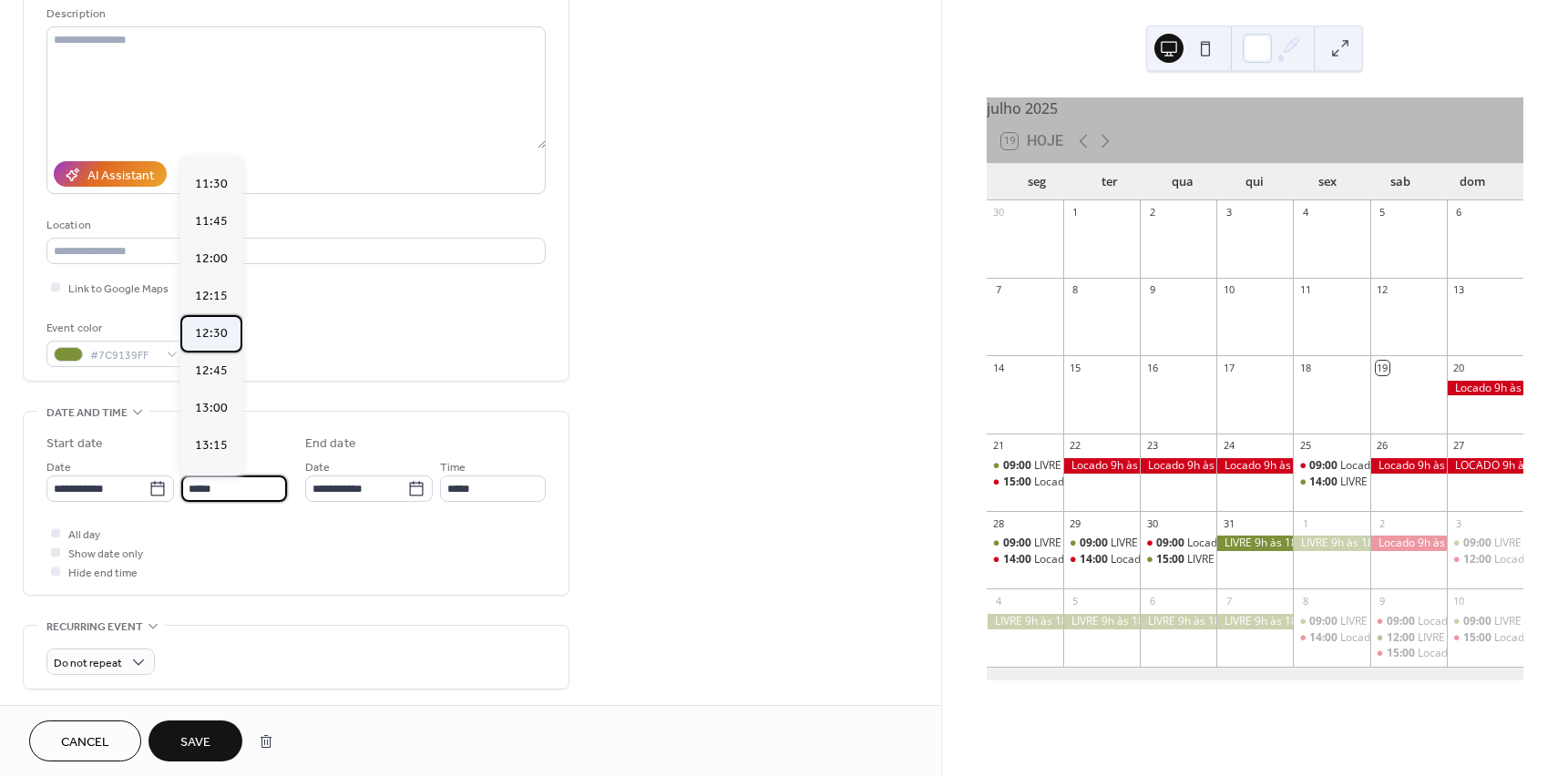 click on "12:30" at bounding box center (211, 333) 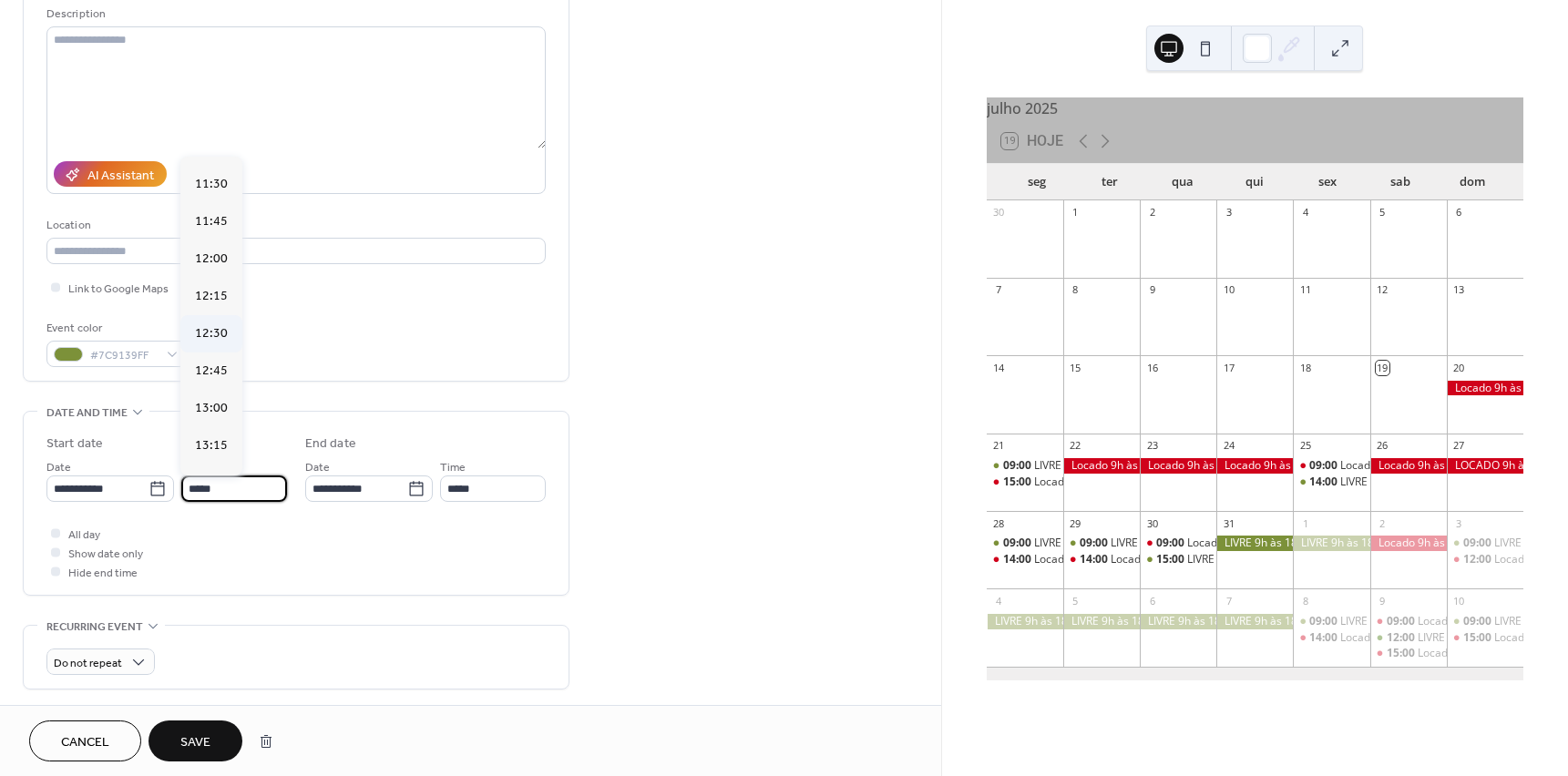 type on "*****" 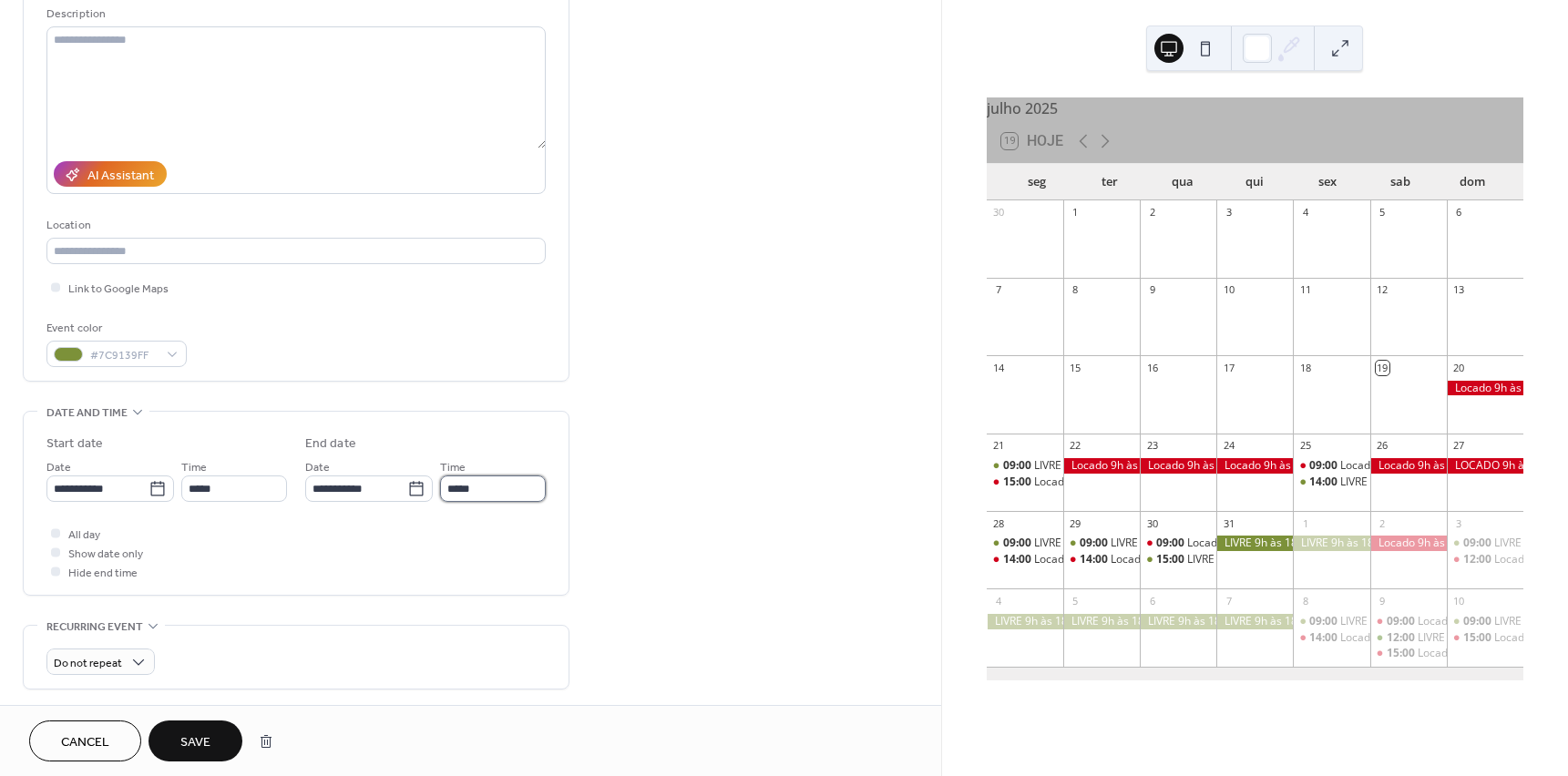 click on "*****" at bounding box center [493, 488] 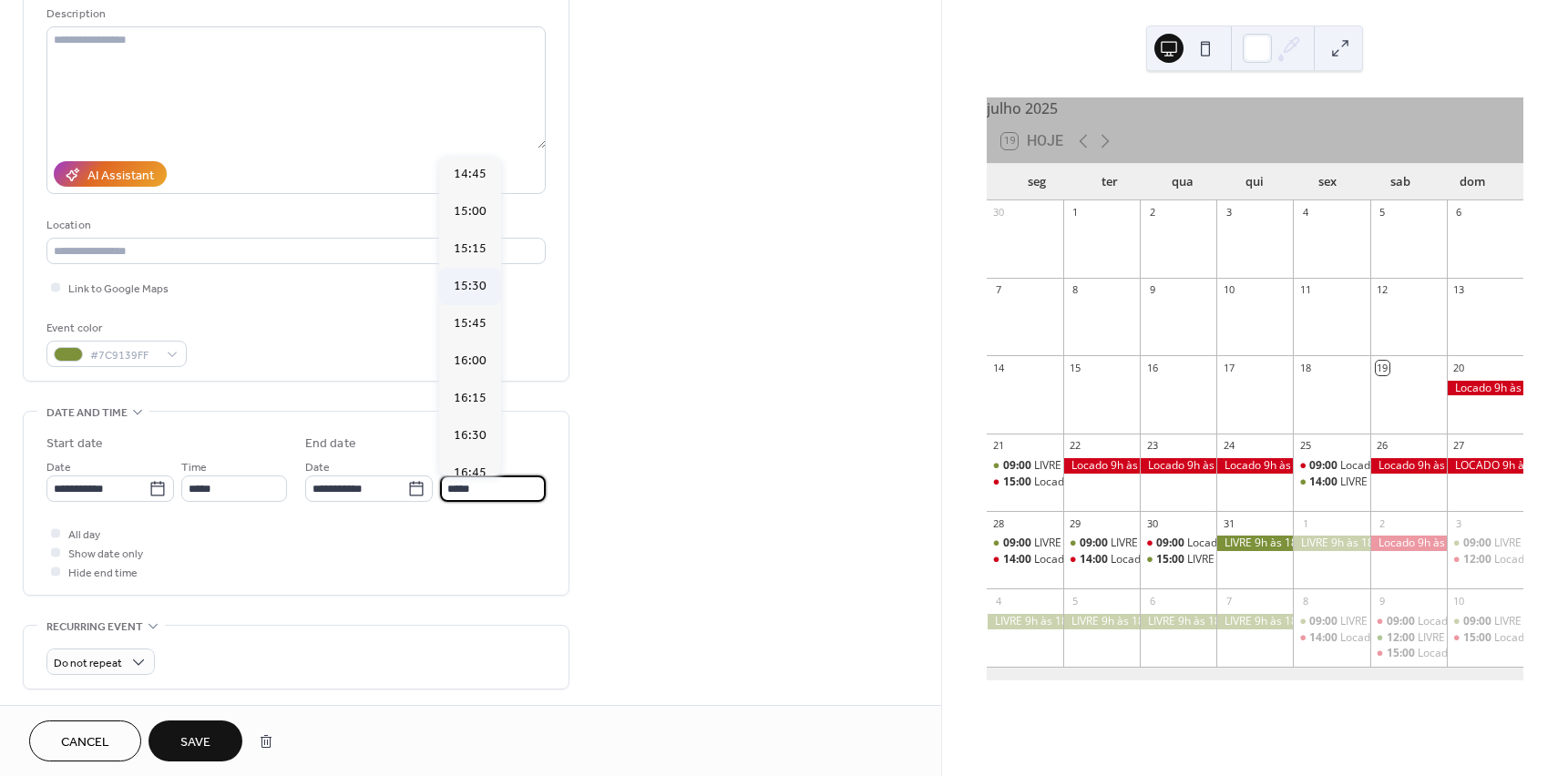 scroll, scrollTop: 254, scrollLeft: 0, axis: vertical 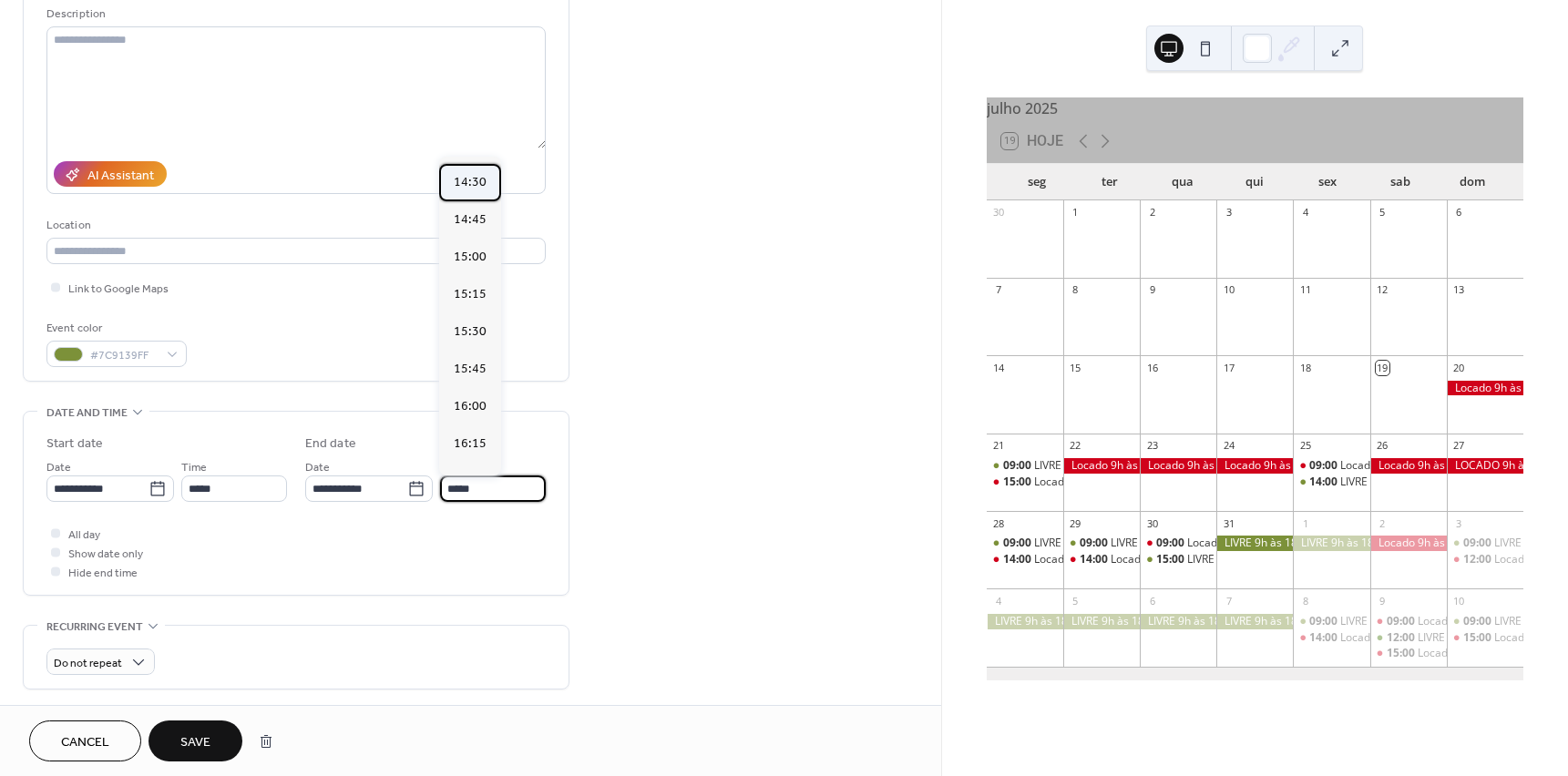 click on "14:30" at bounding box center (470, 182) 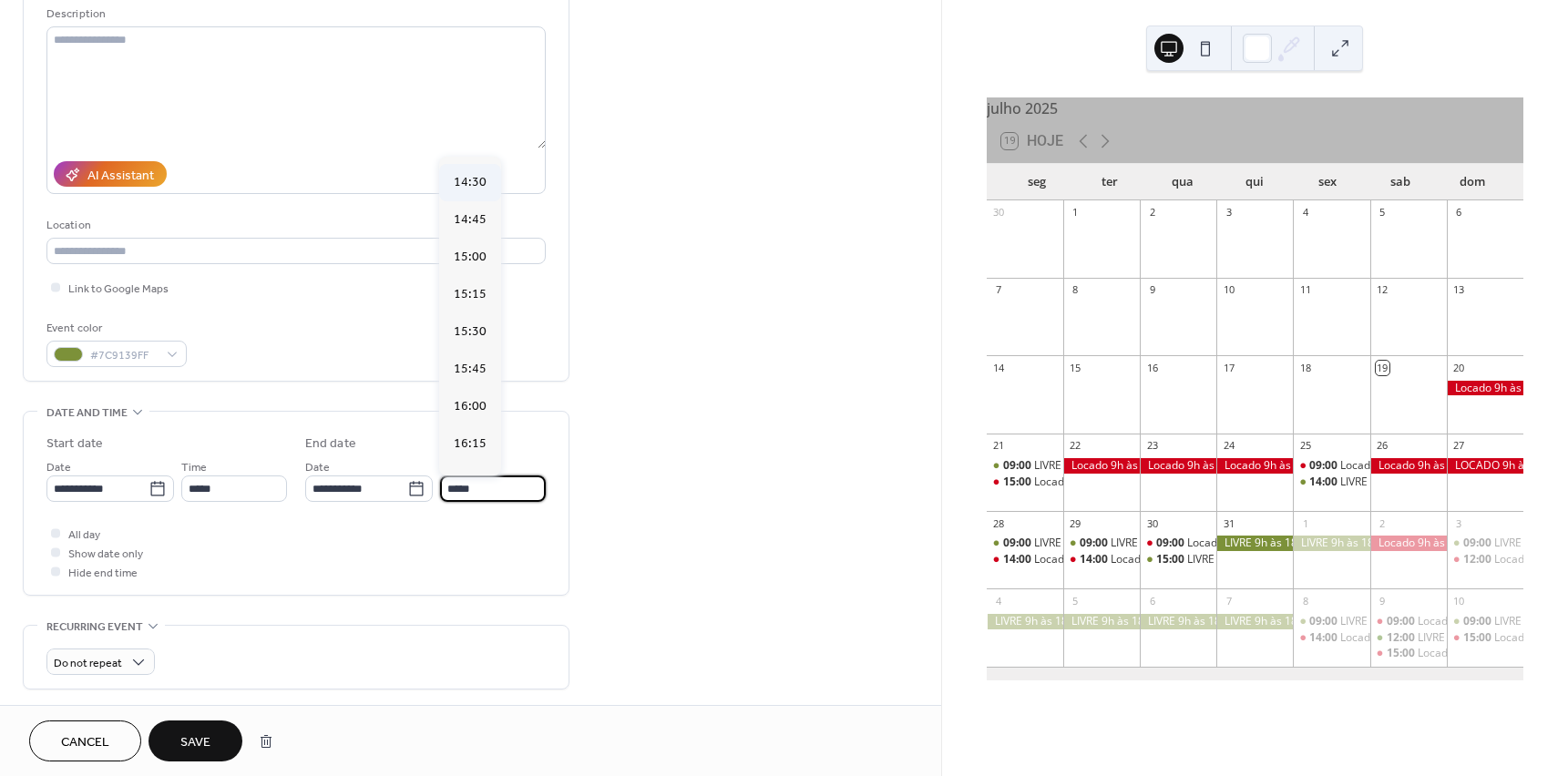 type on "*****" 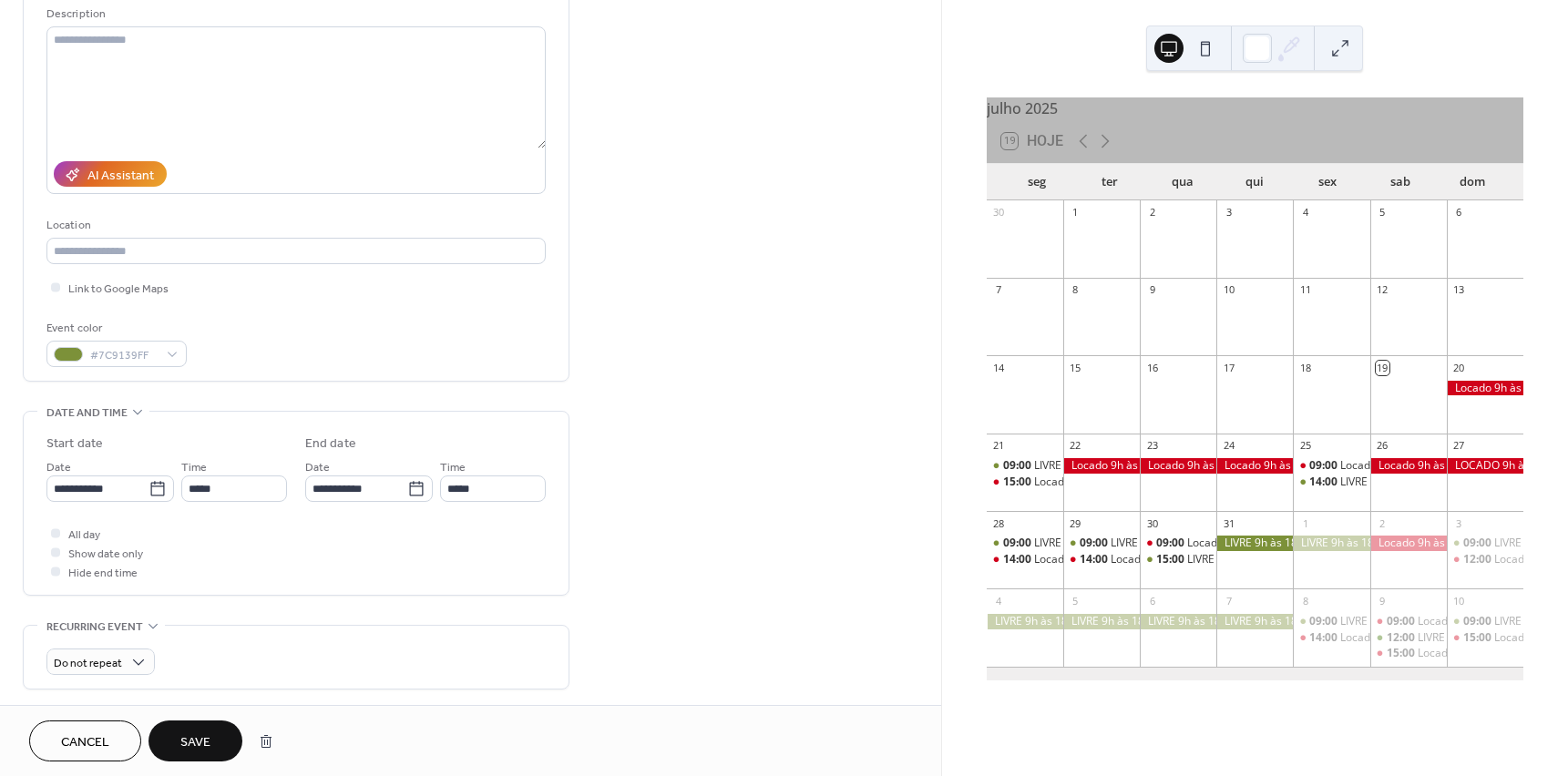 click on "Save" at bounding box center [195, 742] 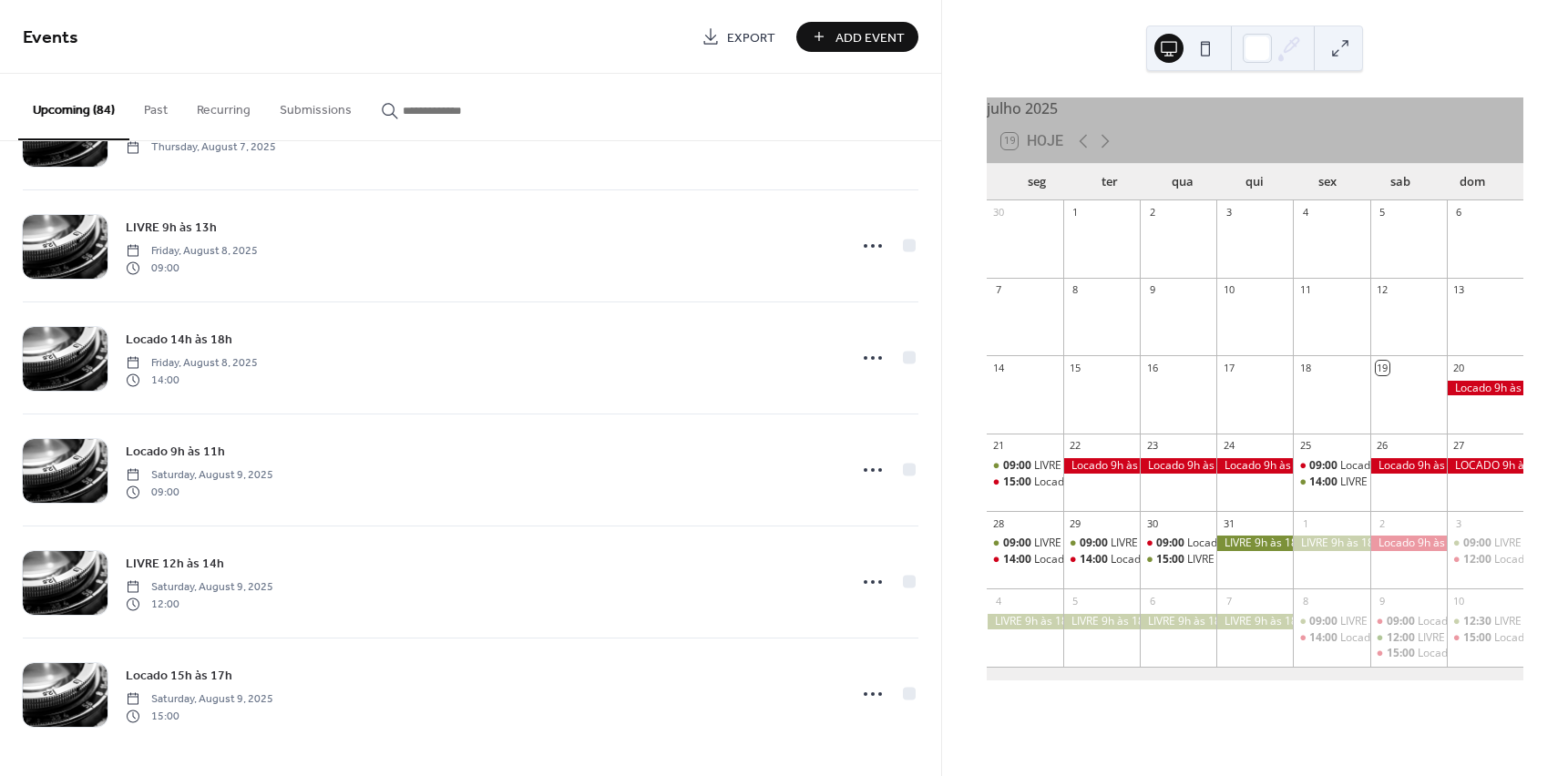 scroll, scrollTop: 2780, scrollLeft: 0, axis: vertical 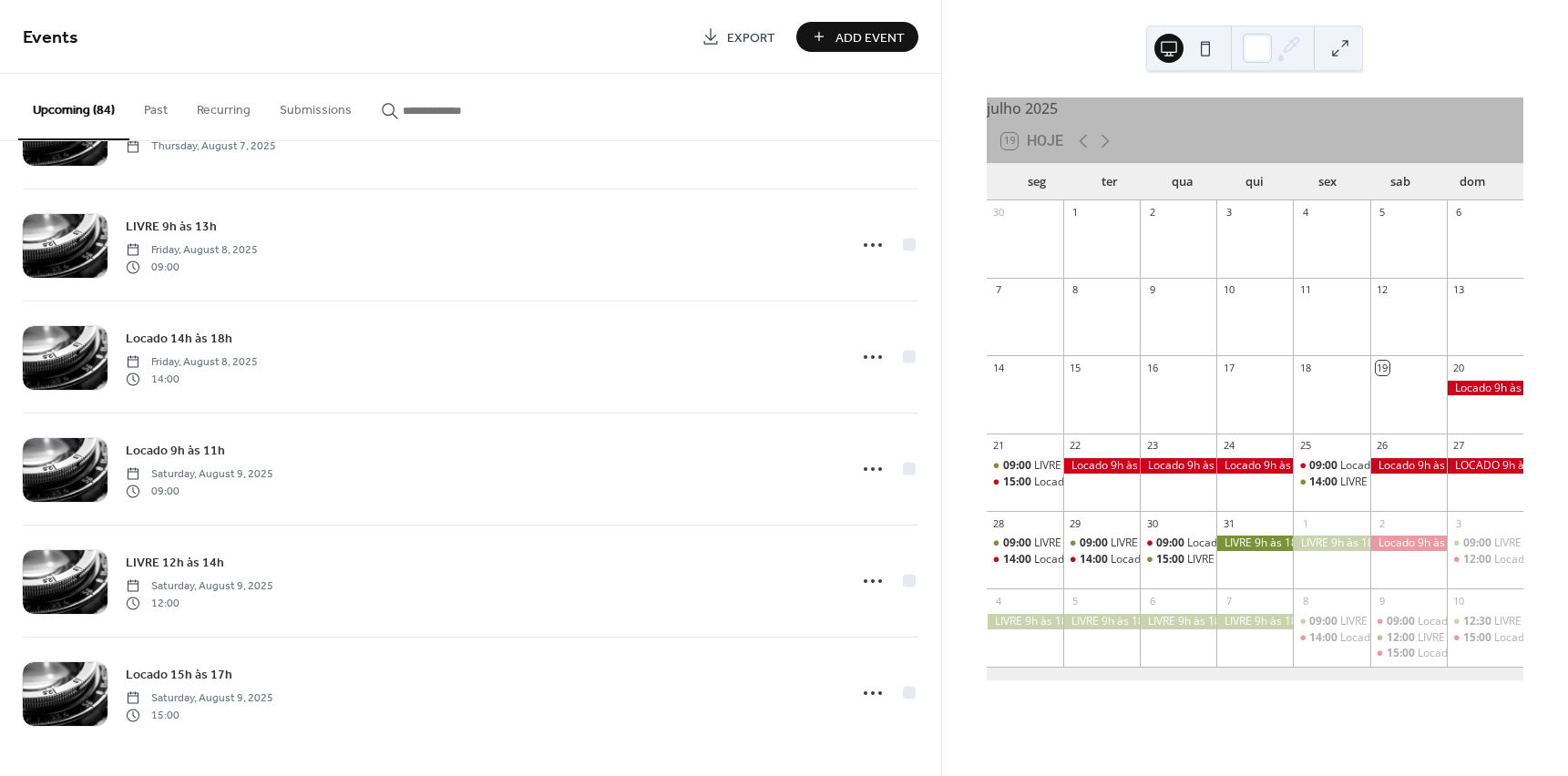 click on "Upcoming (84)" at bounding box center [74, 107] 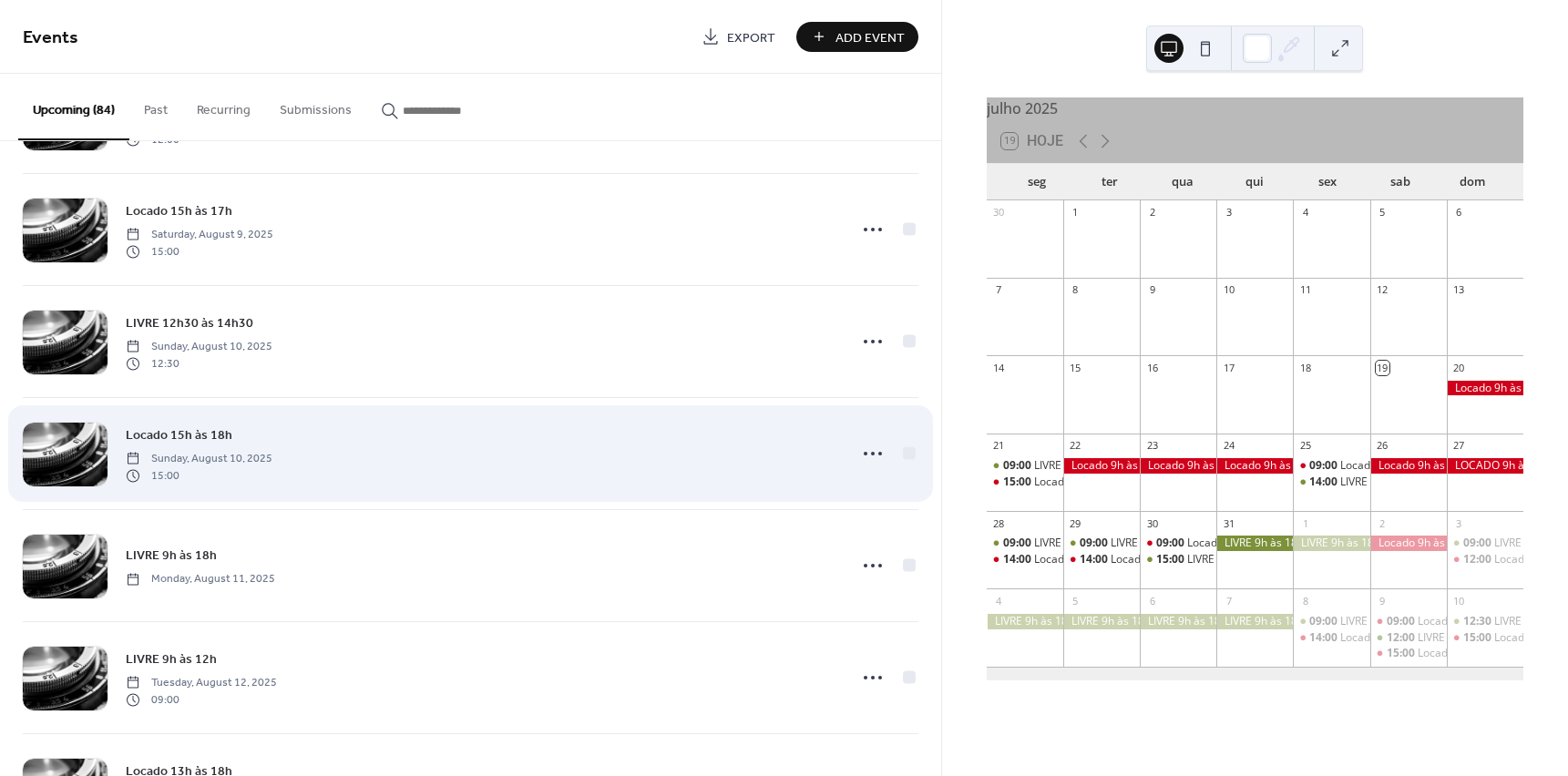 scroll, scrollTop: 3235, scrollLeft: 0, axis: vertical 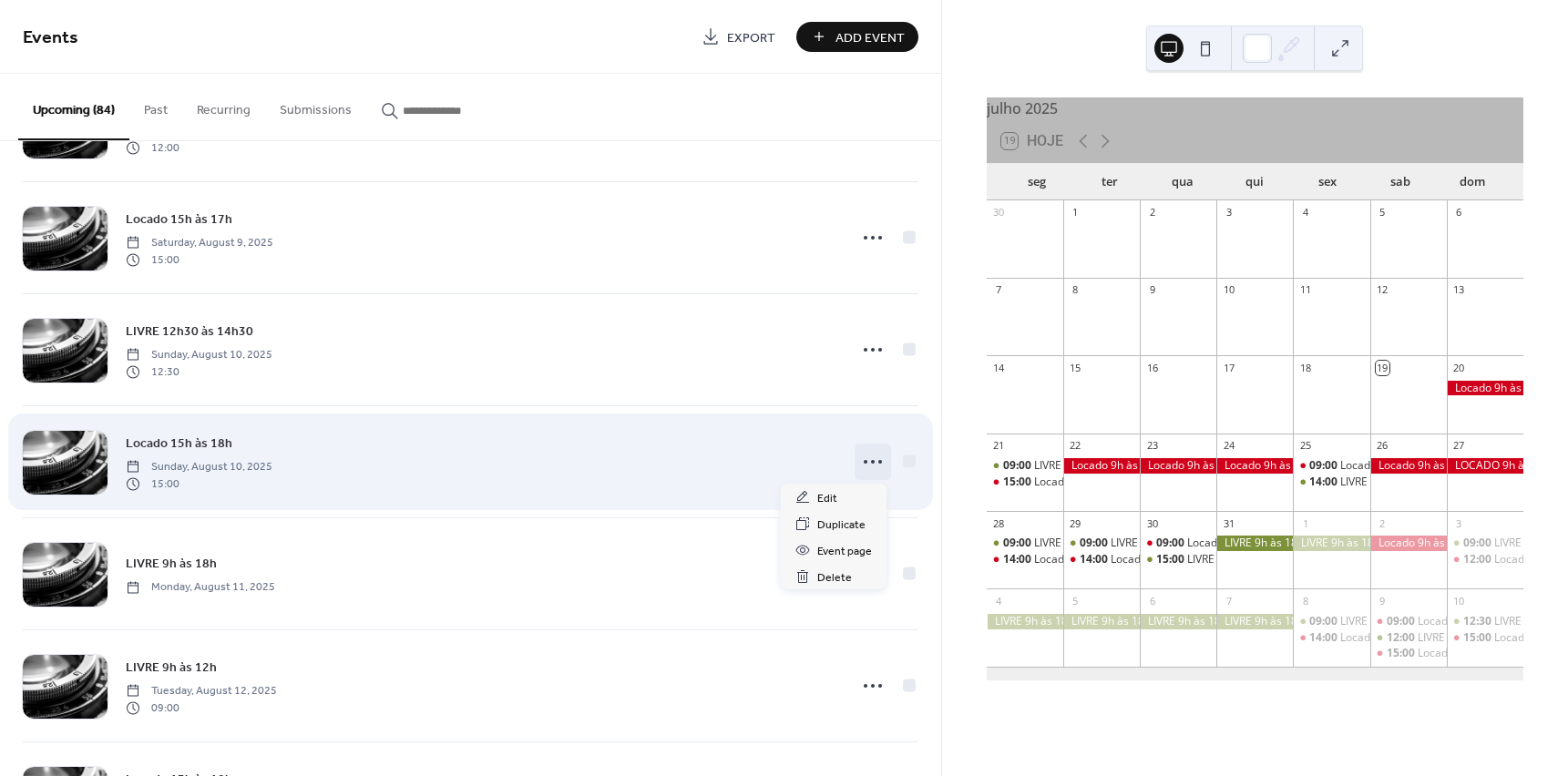 click 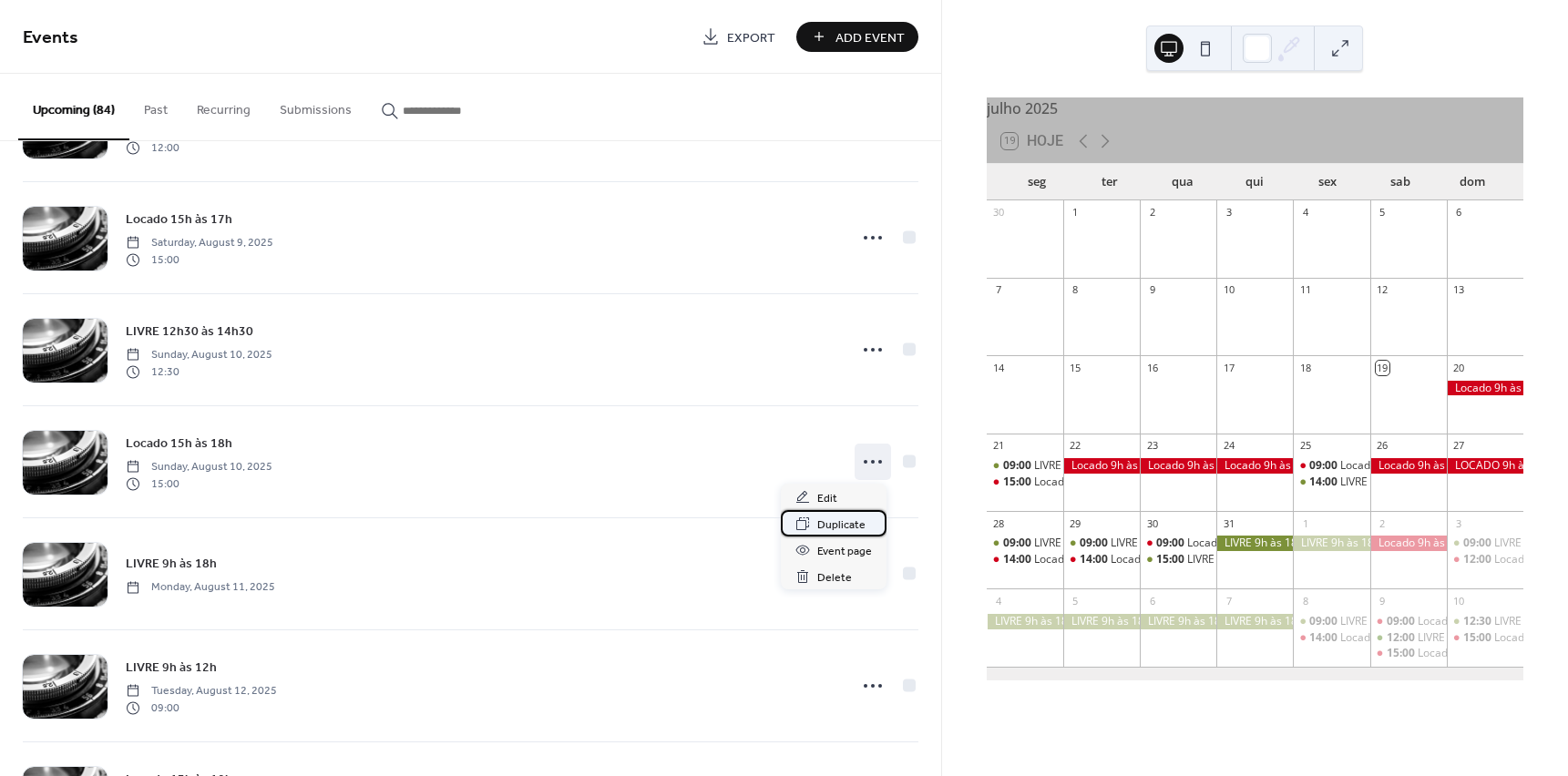 click on "Duplicate" at bounding box center [841, 525] 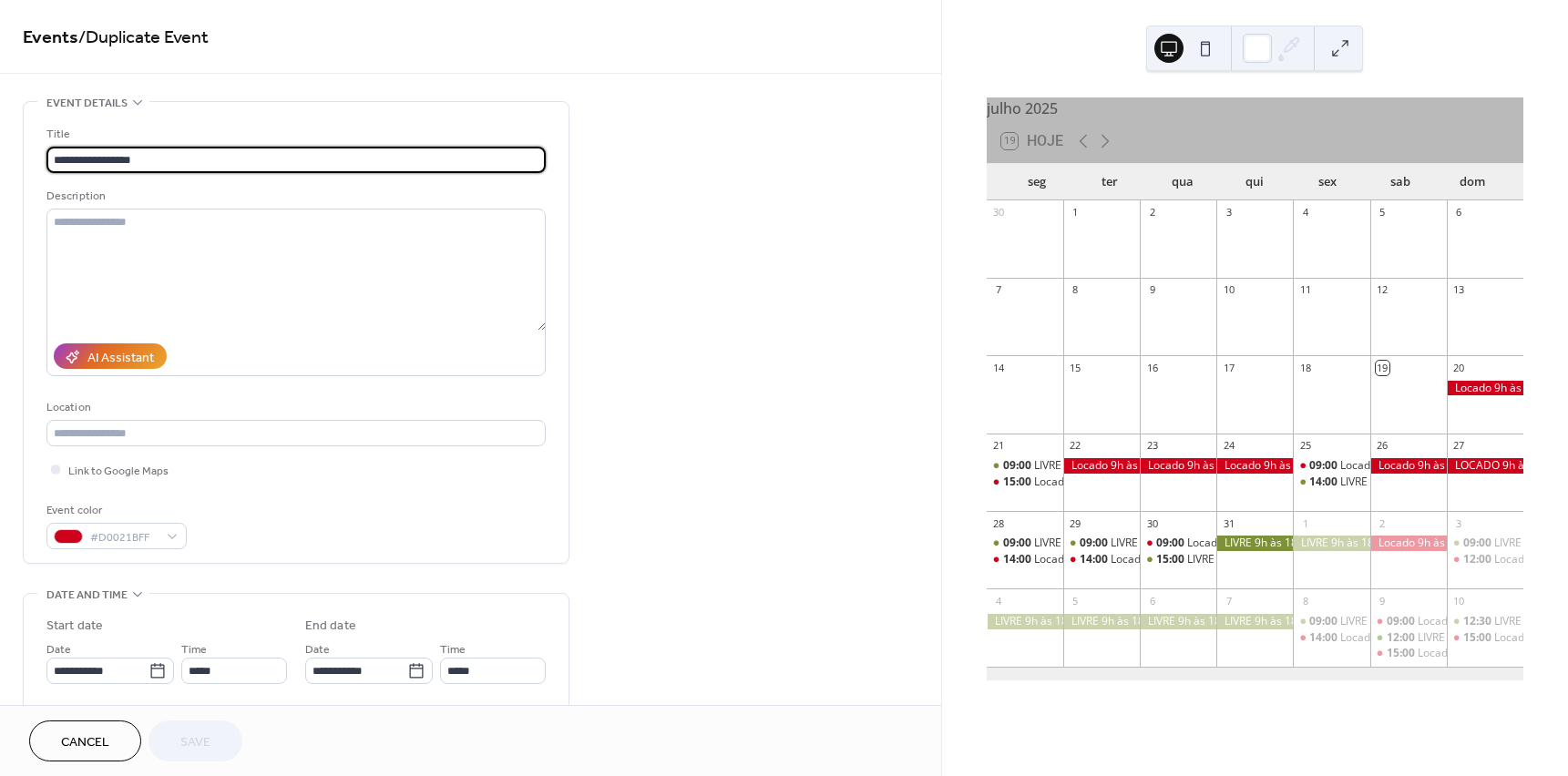 drag, startPoint x: 90, startPoint y: 162, endPoint x: 198, endPoint y: 158, distance: 108.07405 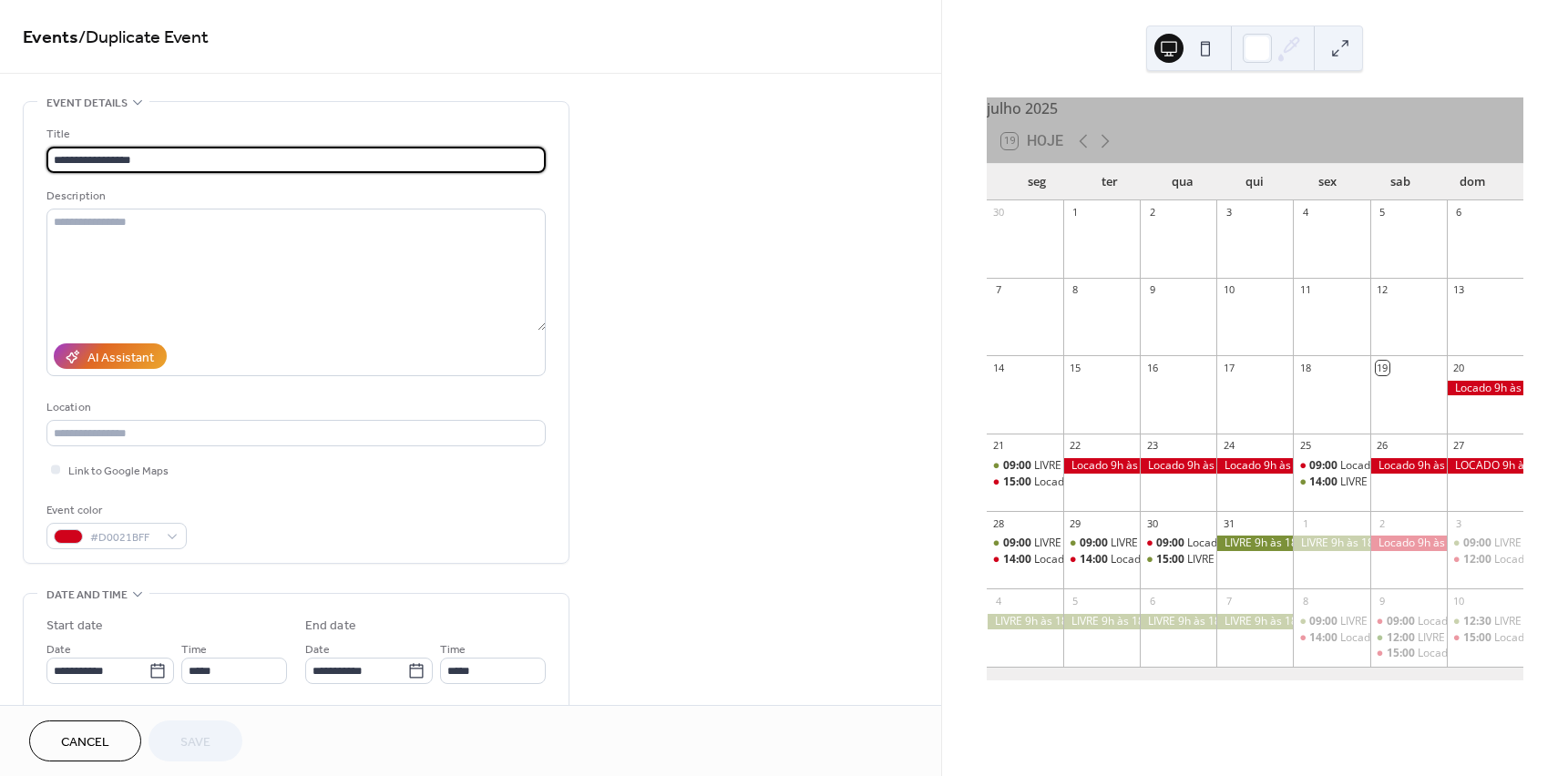 click on "**********" at bounding box center (296, 159) 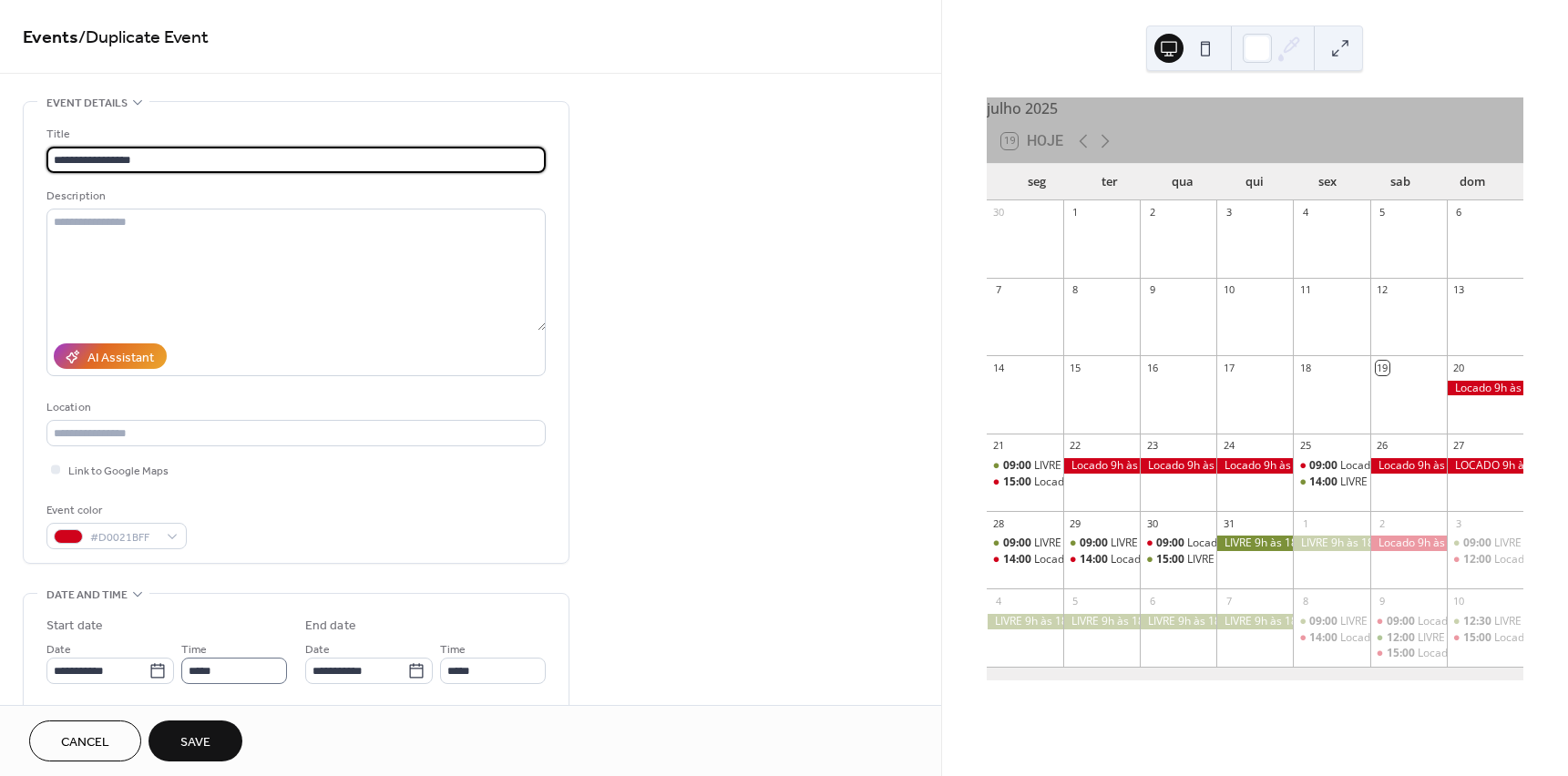type on "**********" 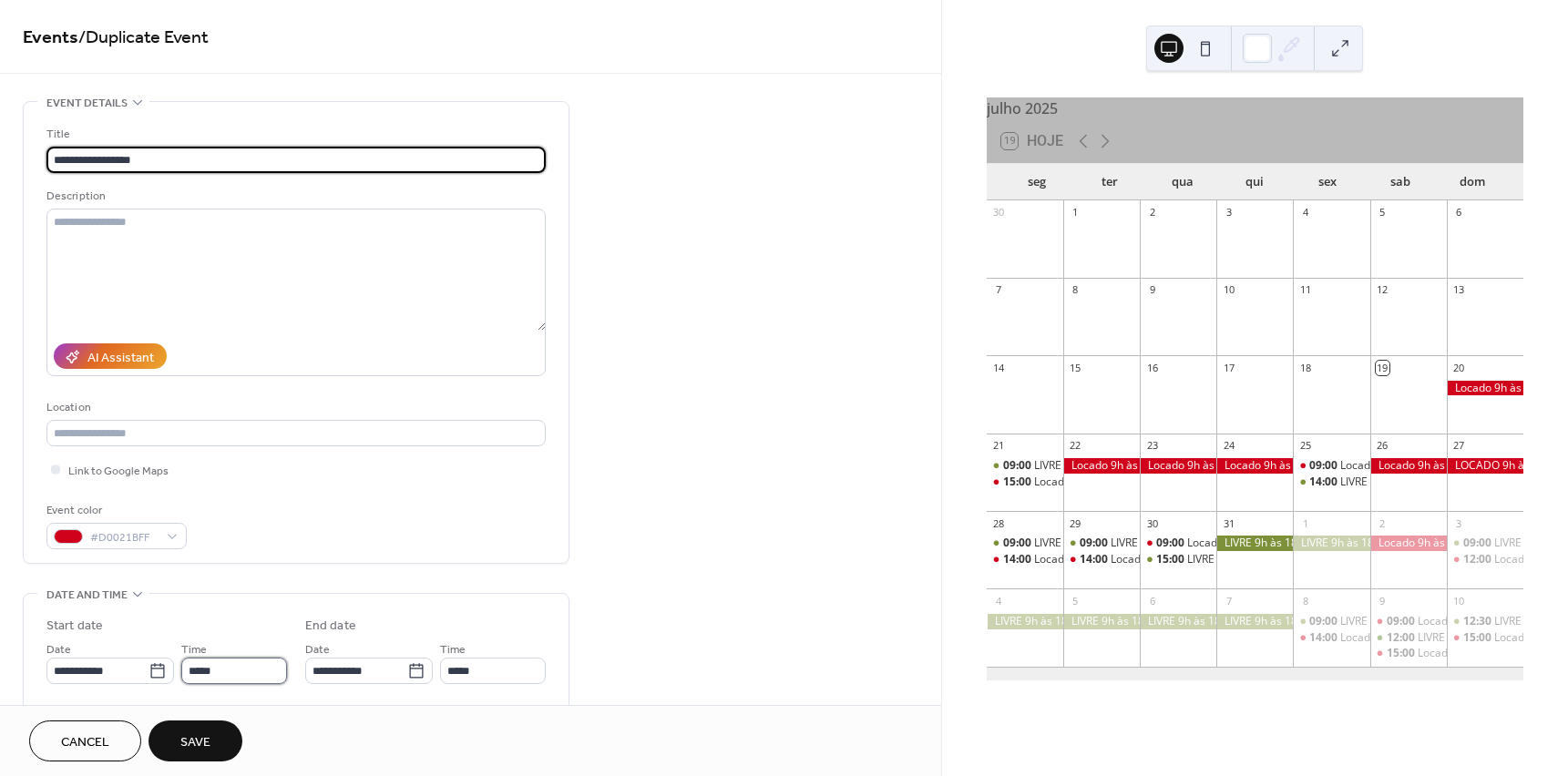 click on "*****" at bounding box center [234, 670] 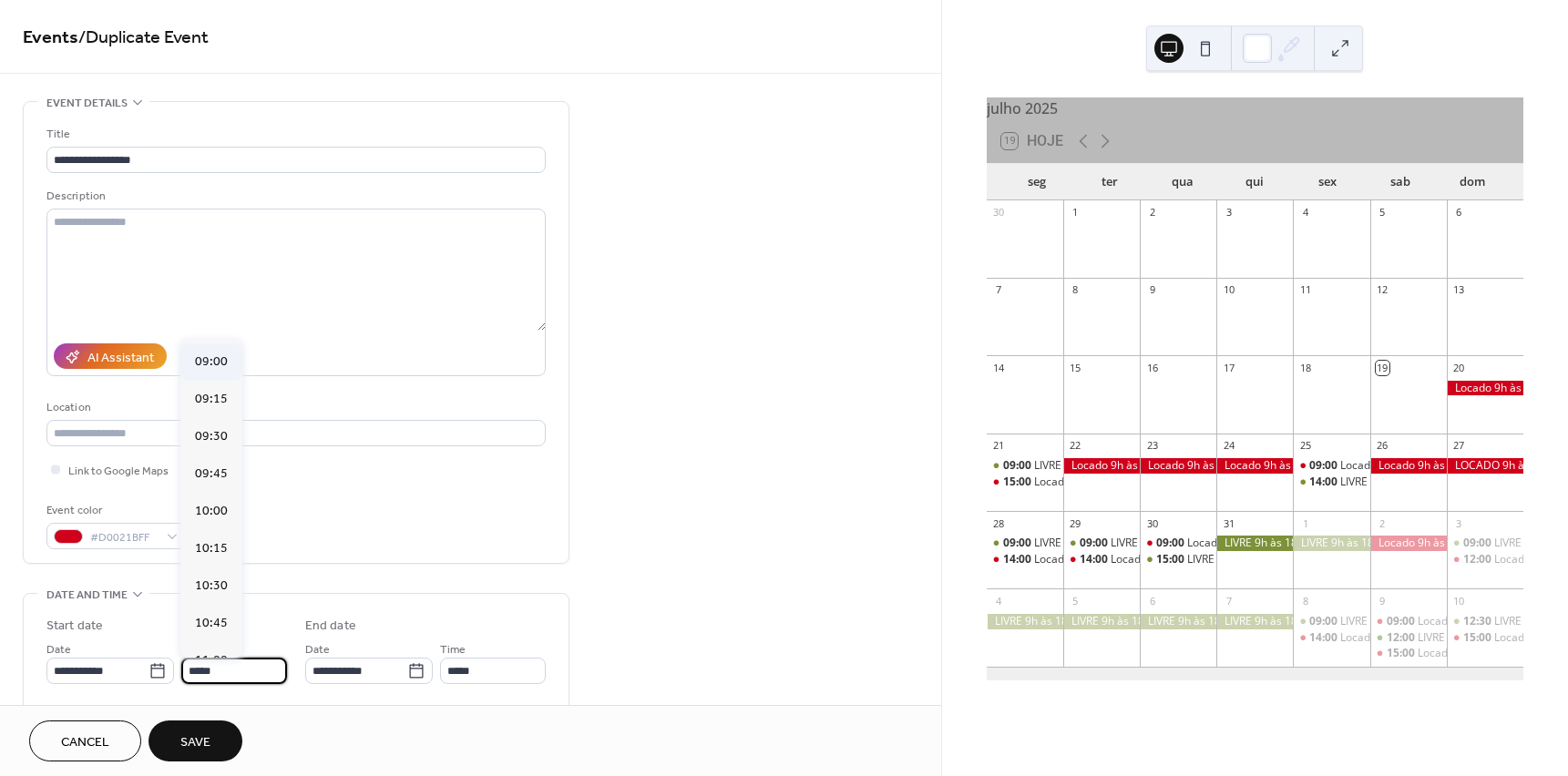 scroll, scrollTop: 1330, scrollLeft: 0, axis: vertical 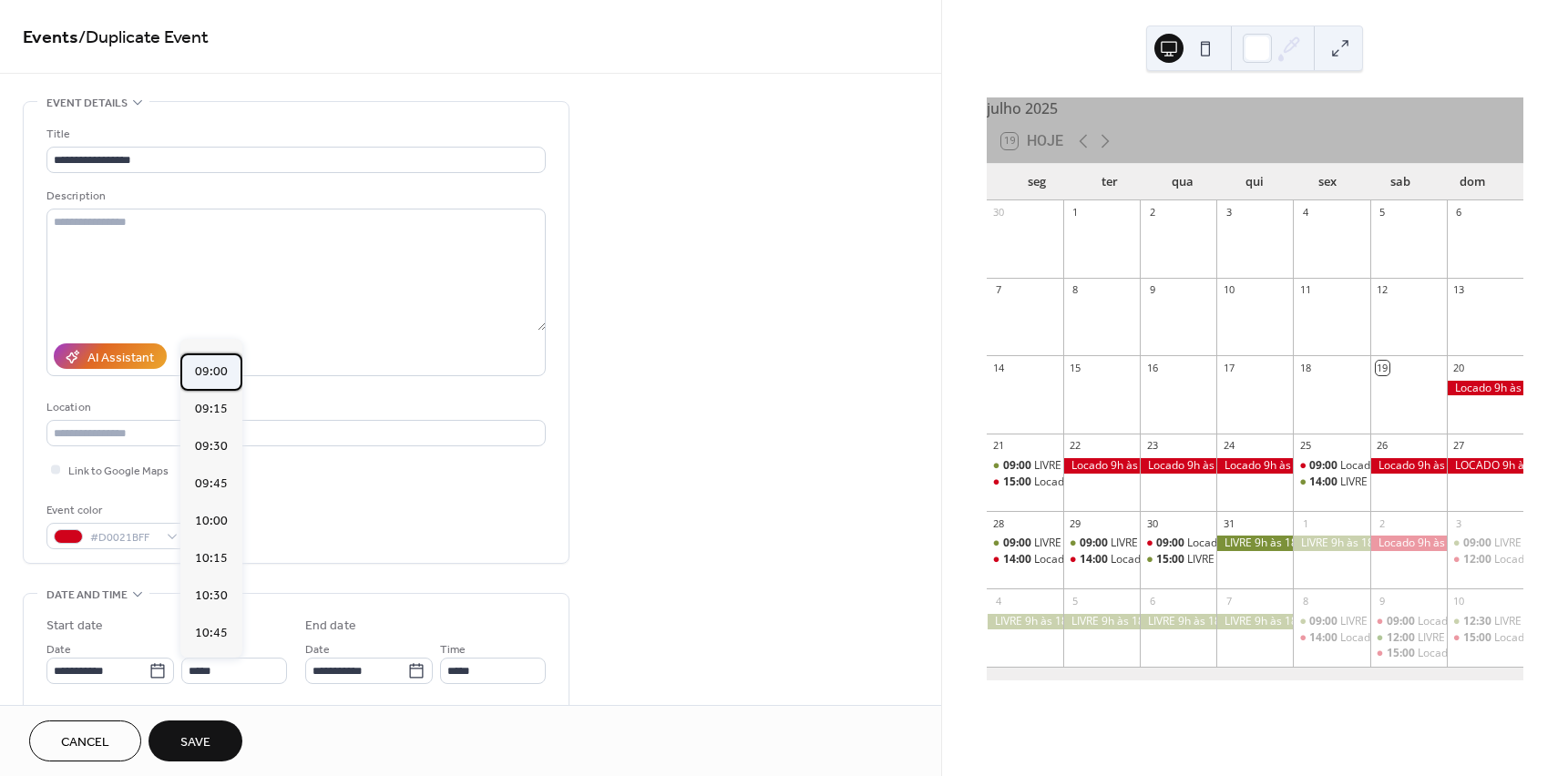 click on "09:00" at bounding box center [211, 372] 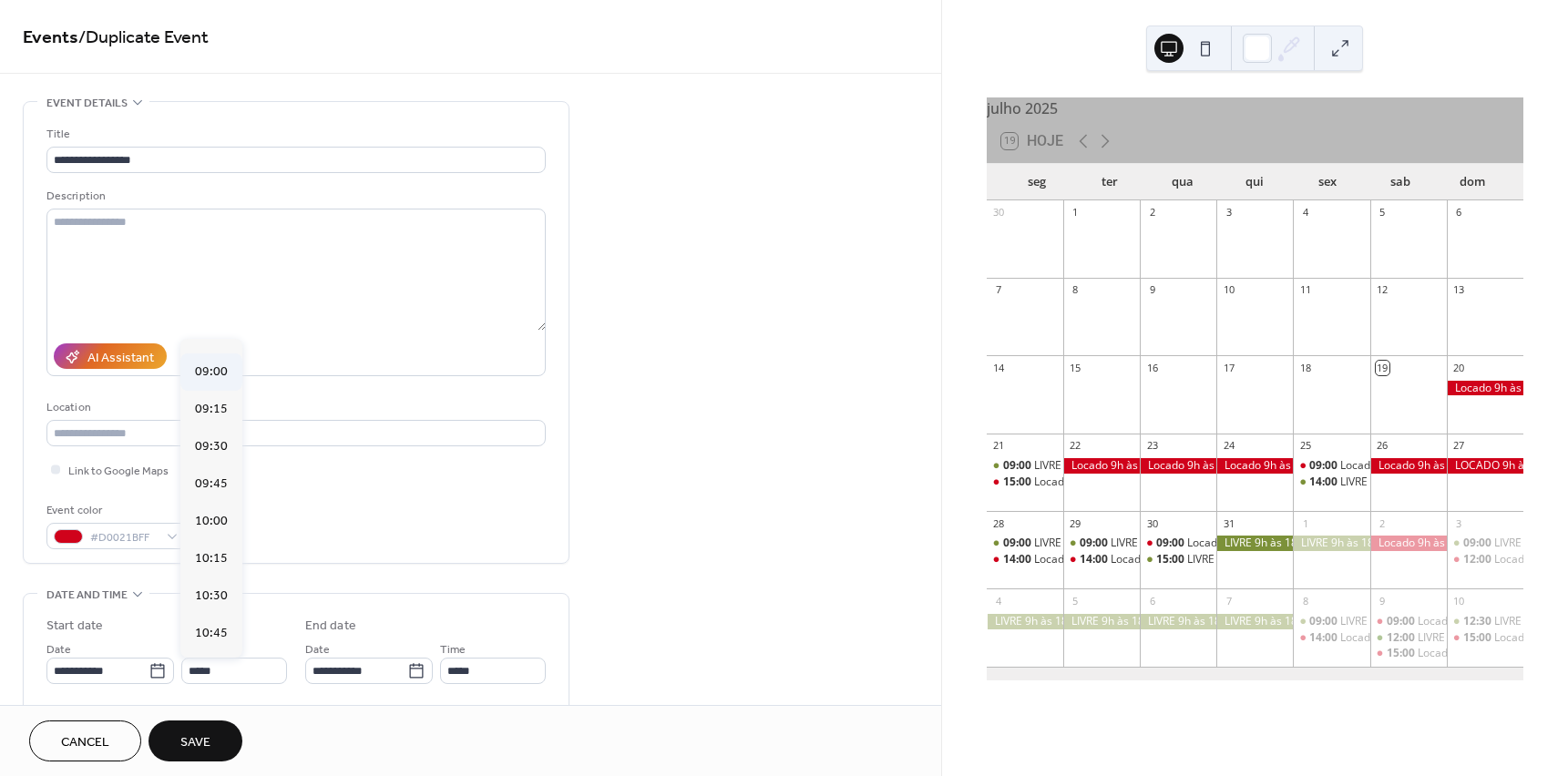 type on "*****" 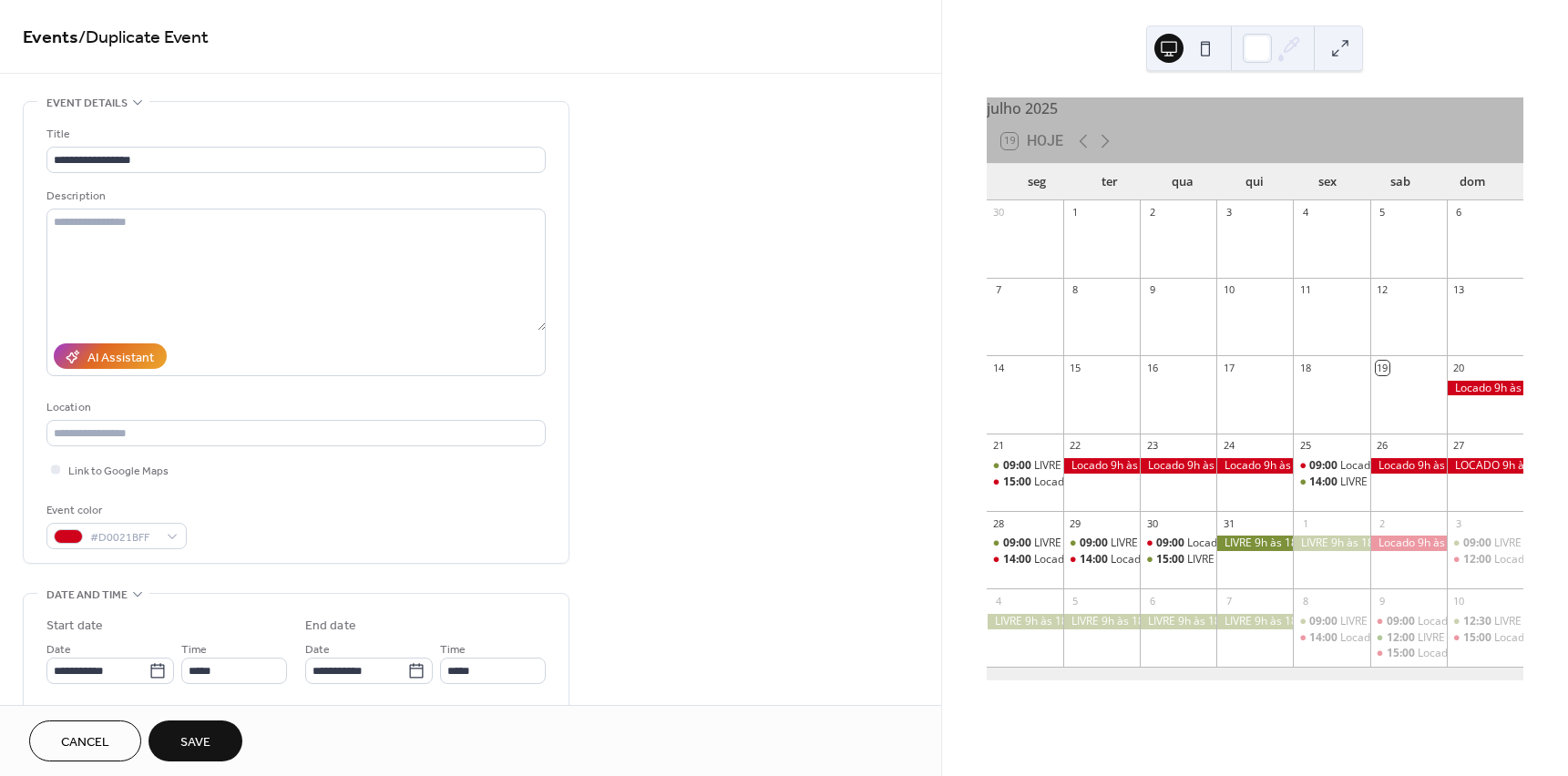 click on "Save" at bounding box center (195, 742) 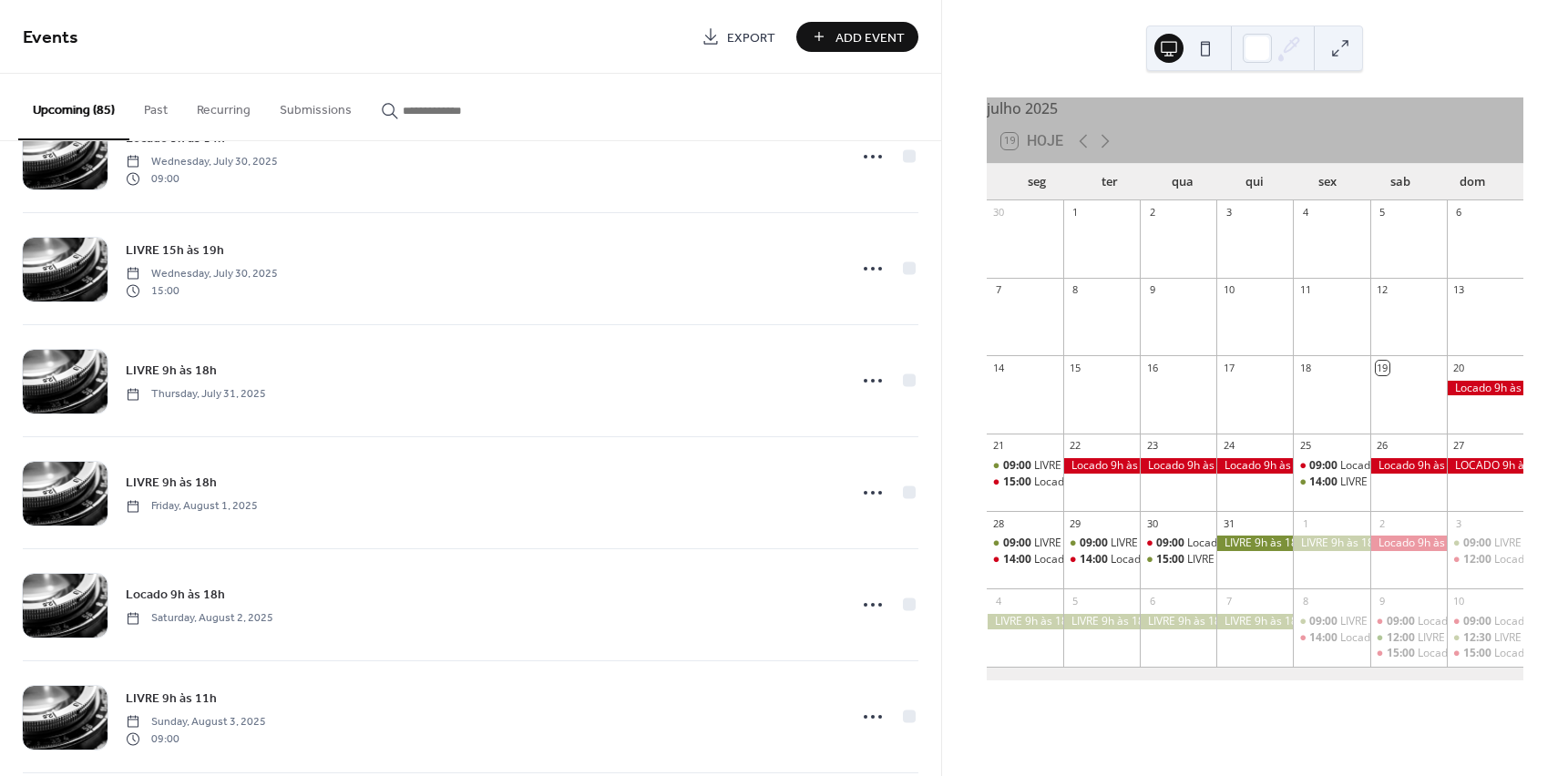 scroll, scrollTop: 1639, scrollLeft: 0, axis: vertical 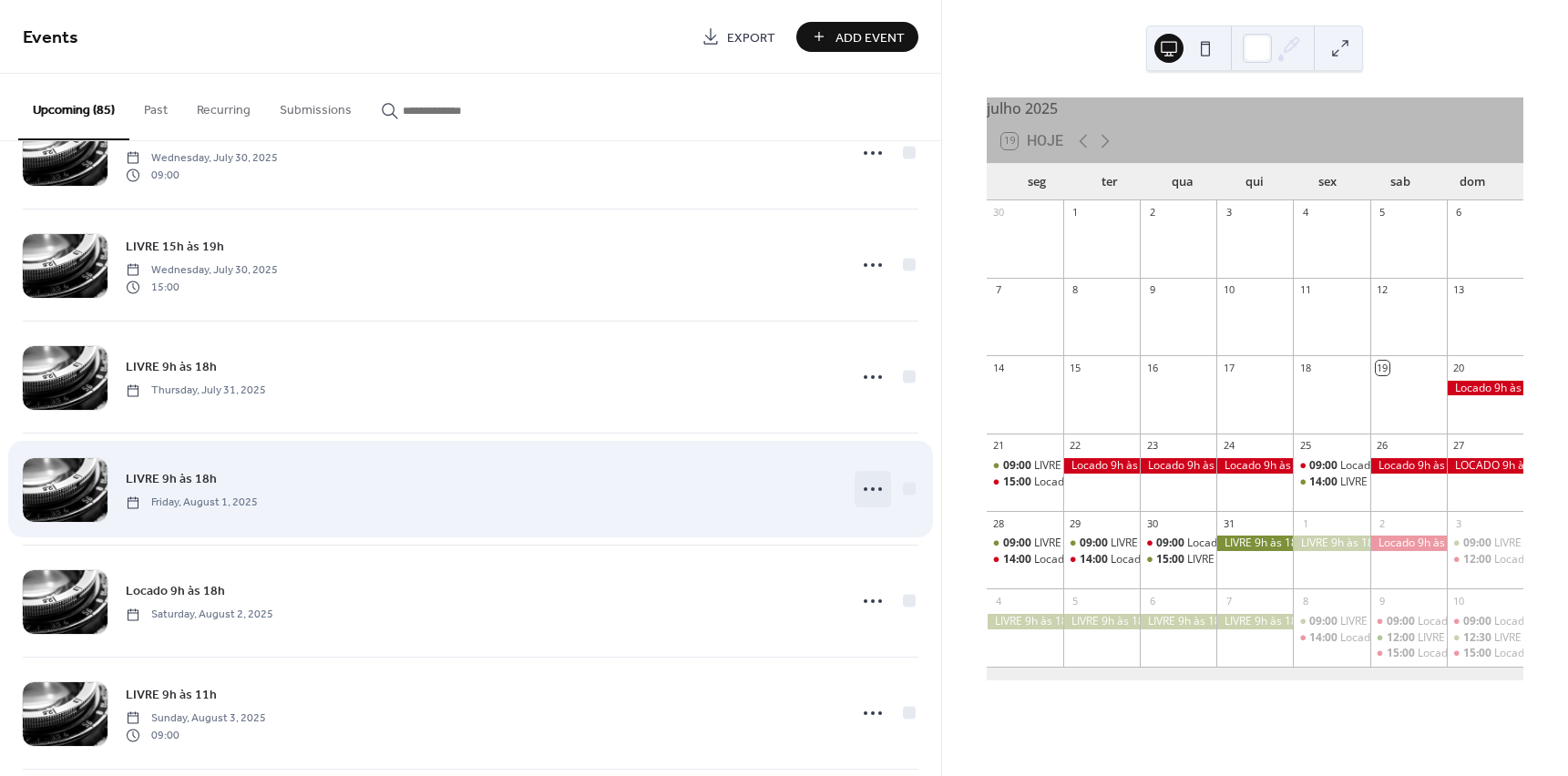 click 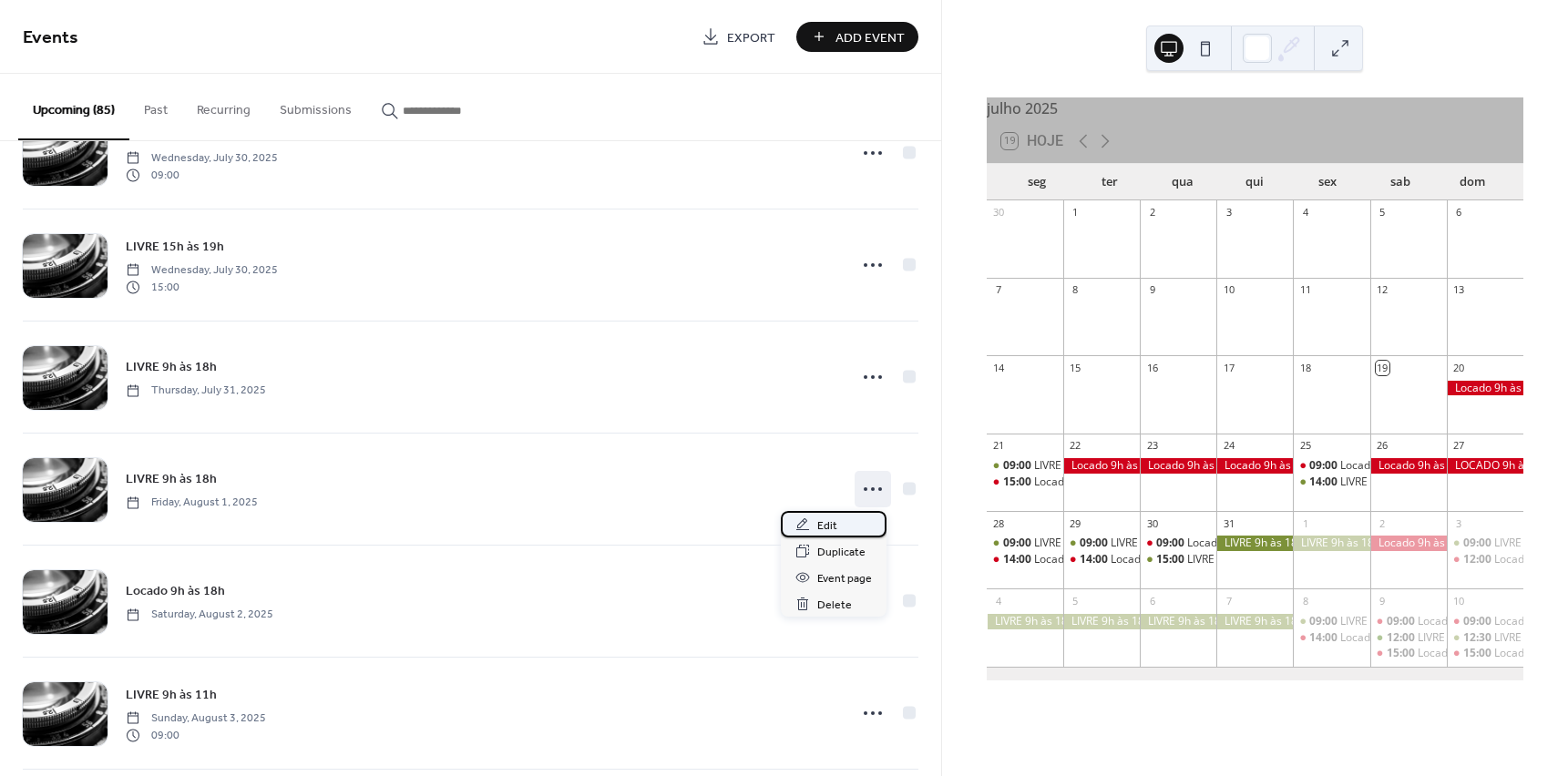 click on "Edit" at bounding box center (827, 526) 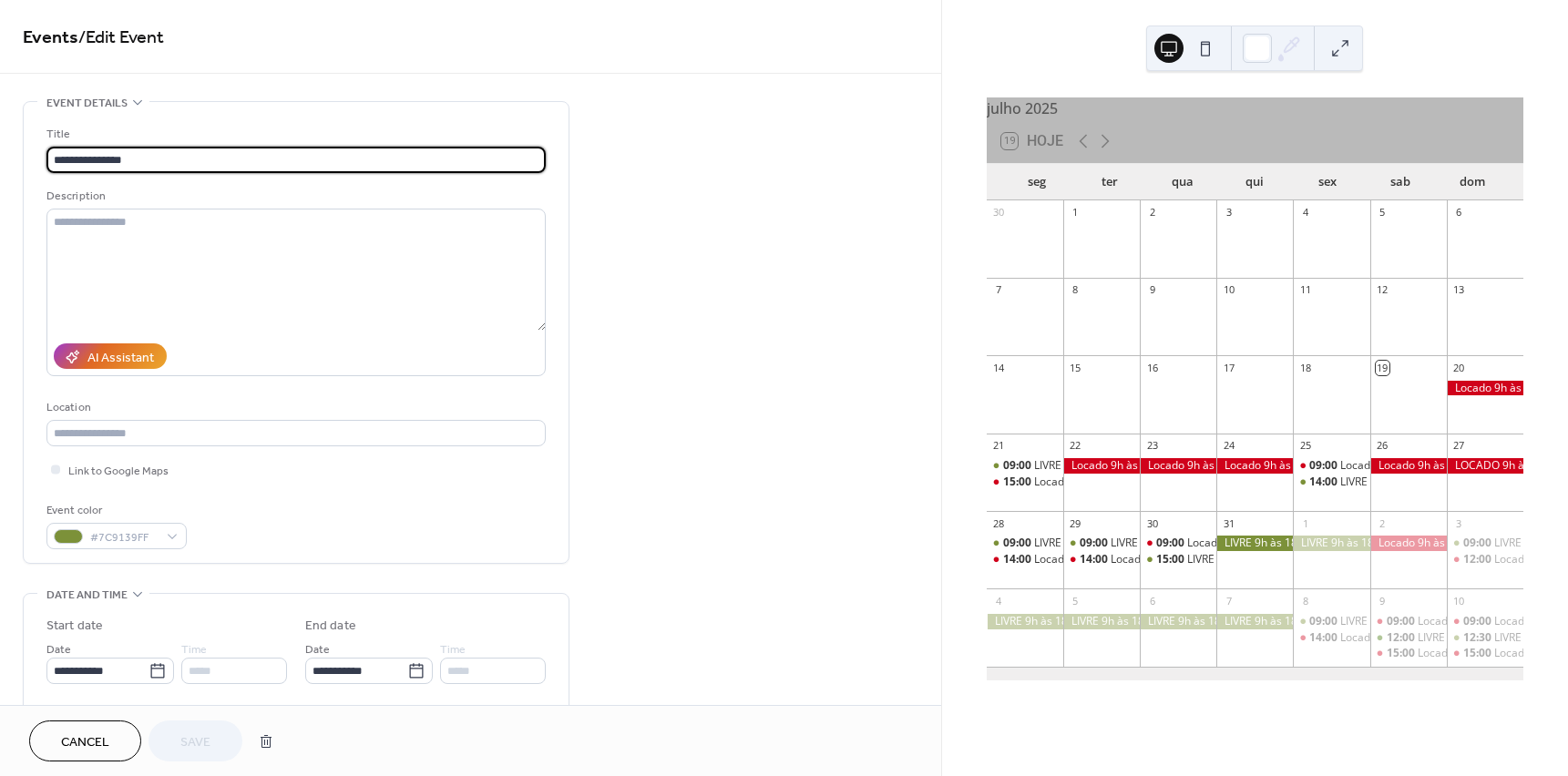 drag, startPoint x: 113, startPoint y: 161, endPoint x: 173, endPoint y: 154, distance: 60.40695 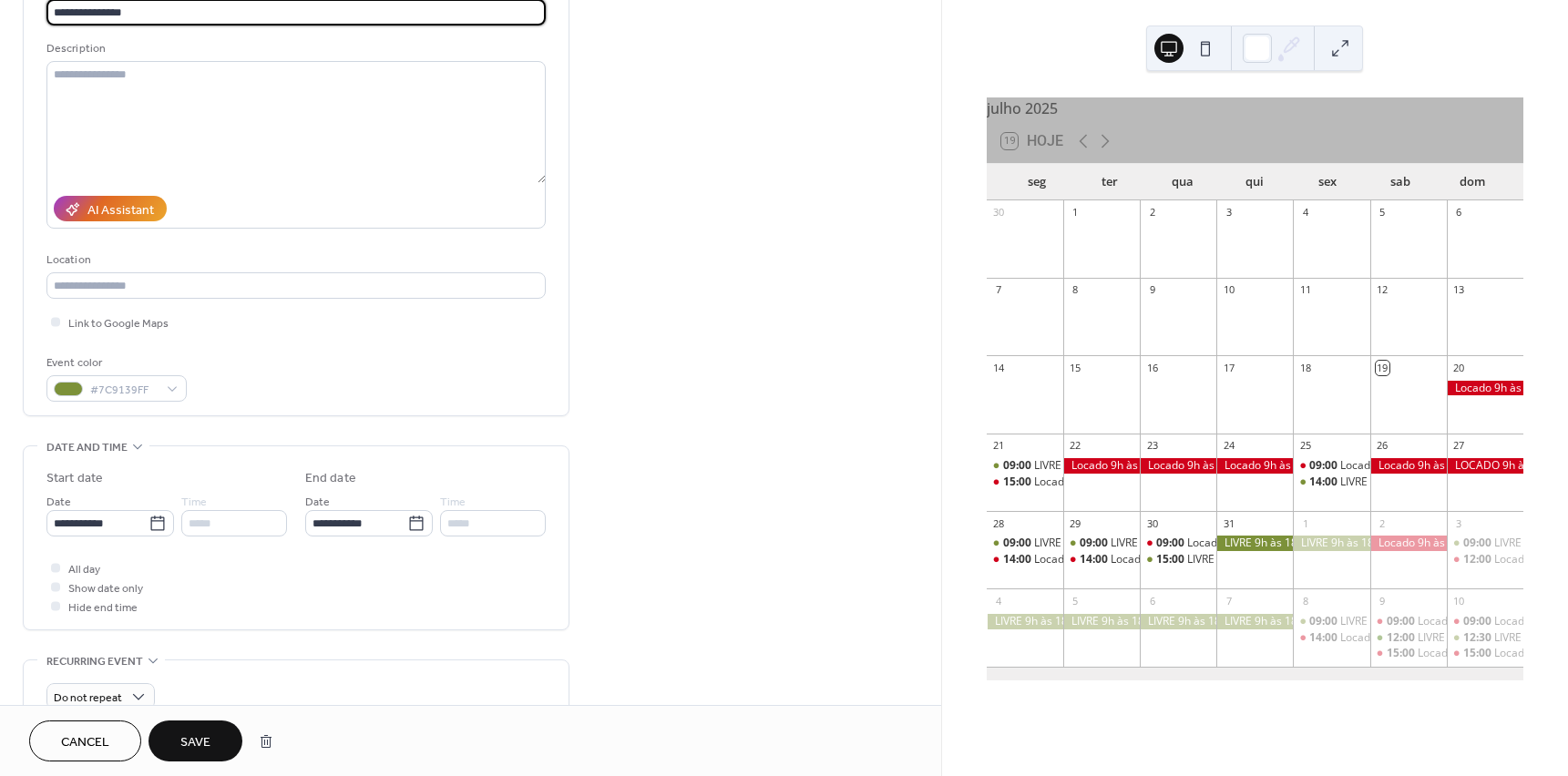 scroll, scrollTop: 182, scrollLeft: 0, axis: vertical 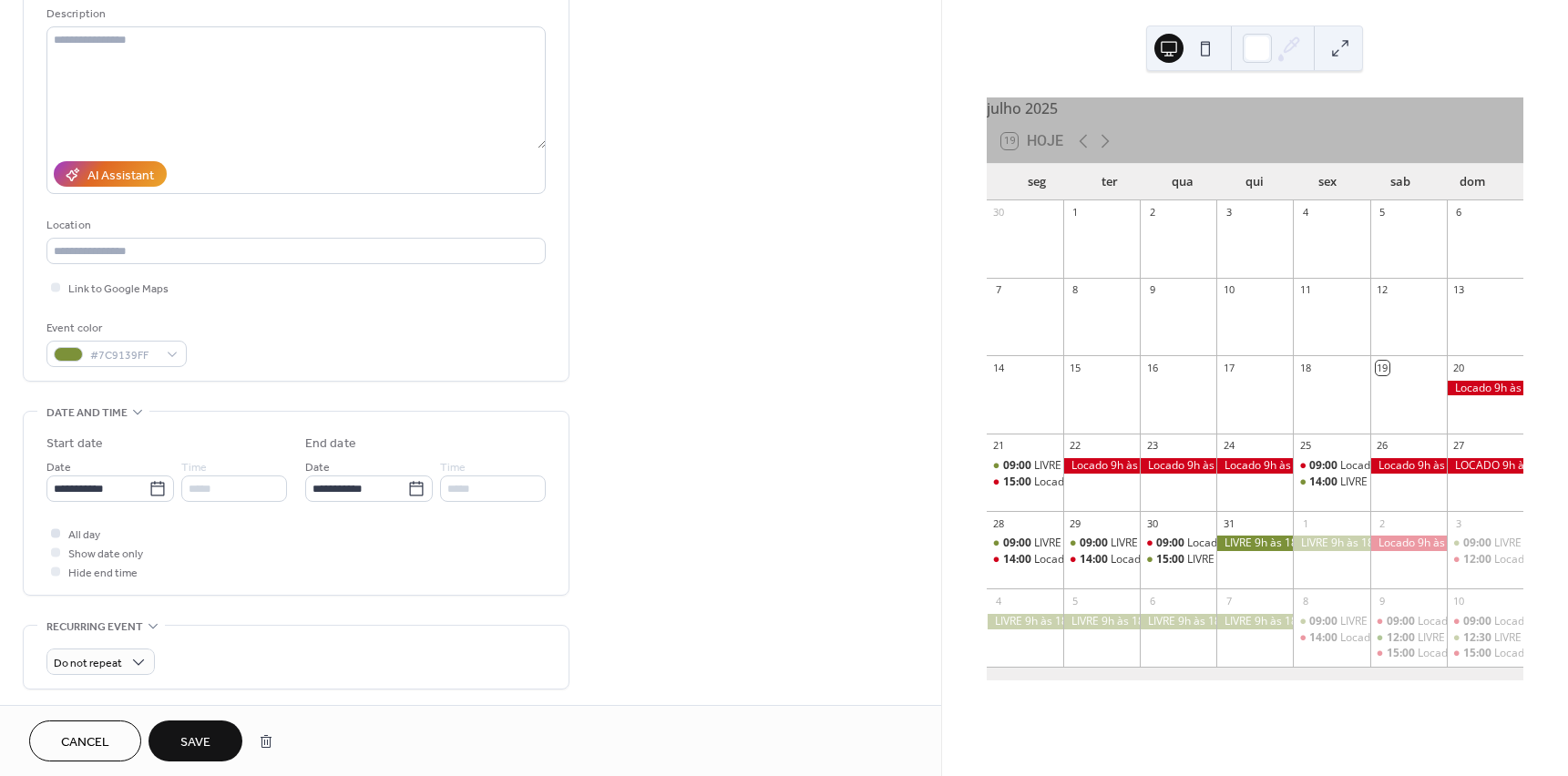 type on "**********" 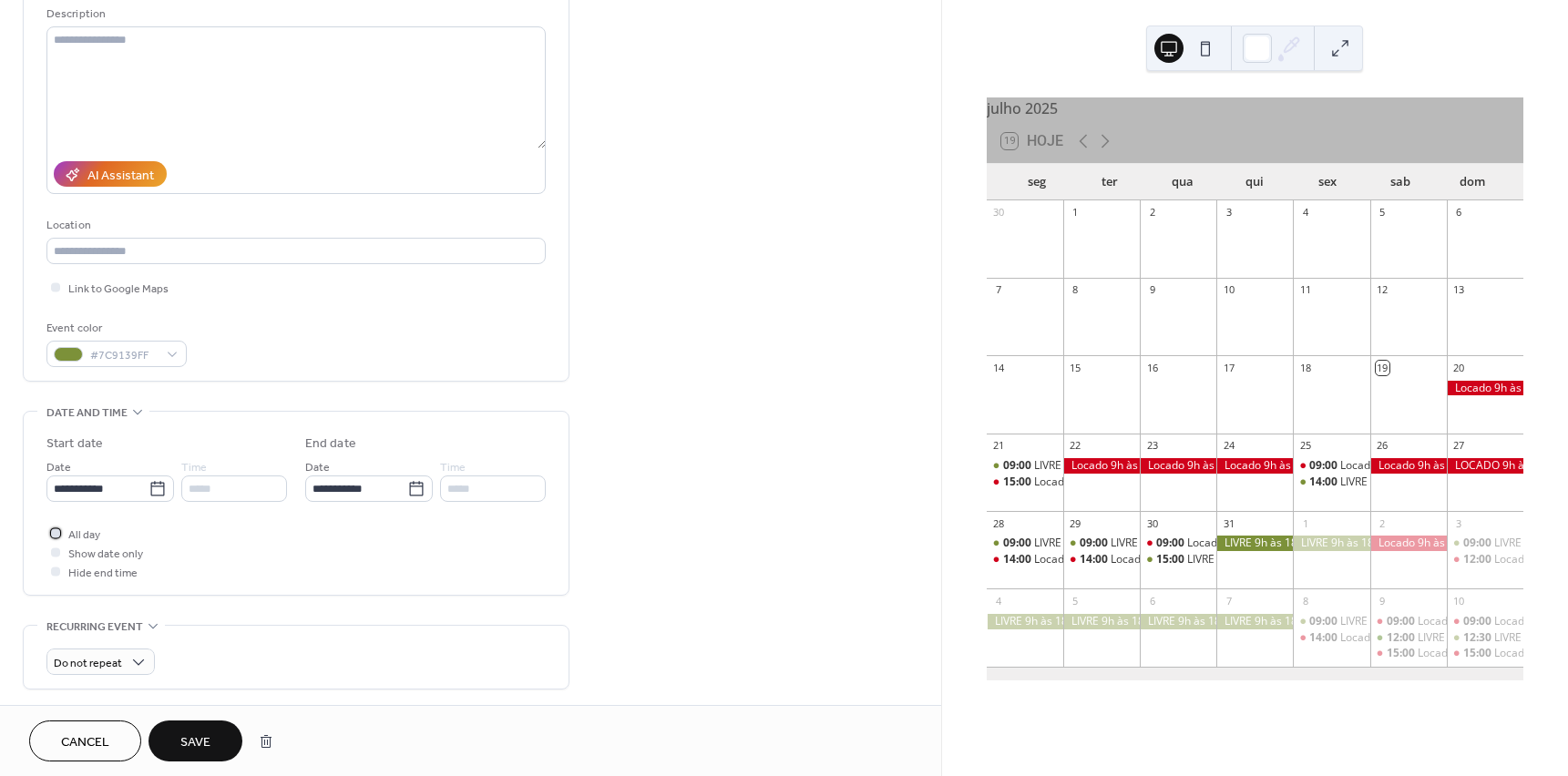 click at bounding box center (56, 533) 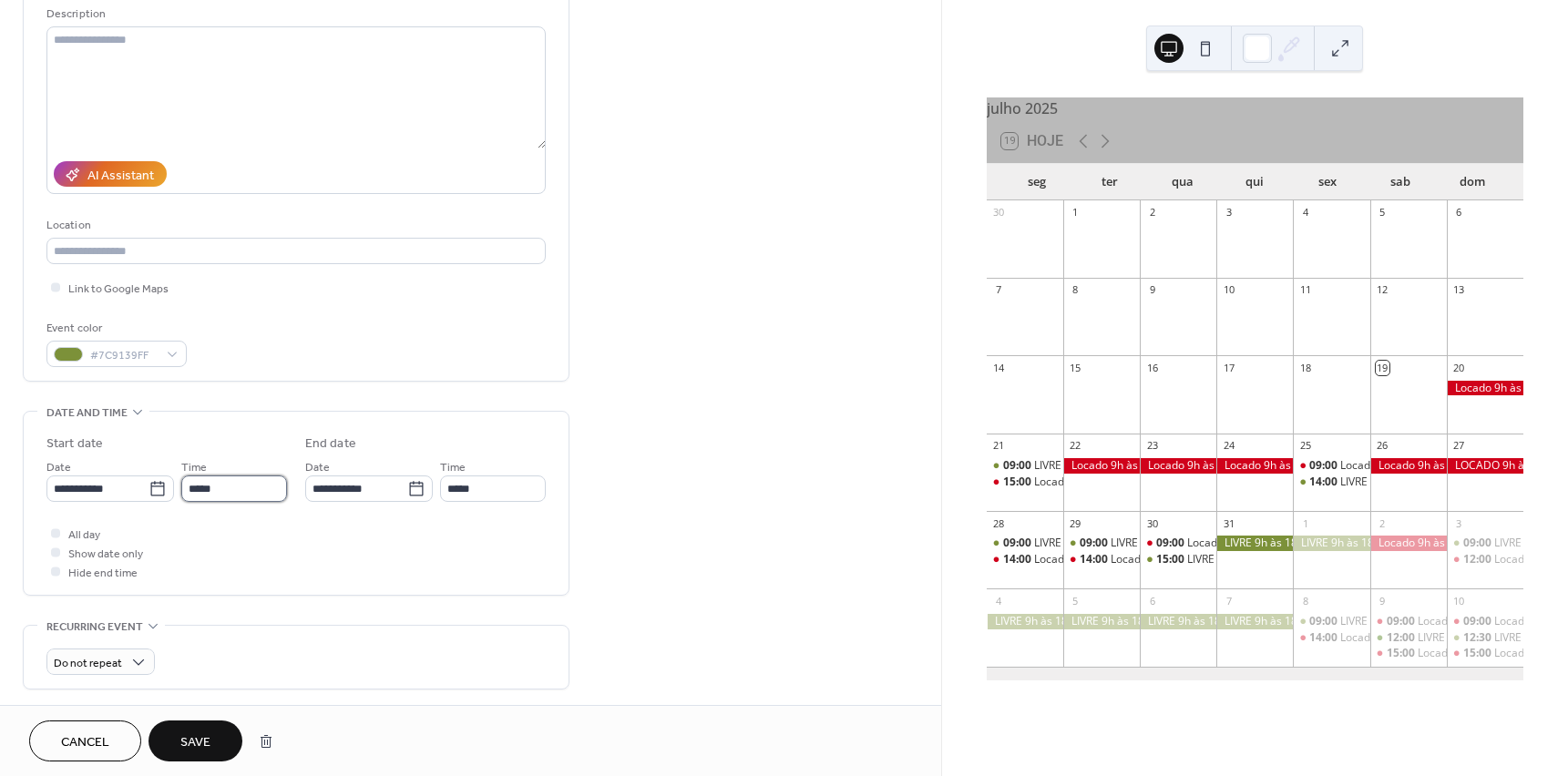 click on "*****" at bounding box center [234, 488] 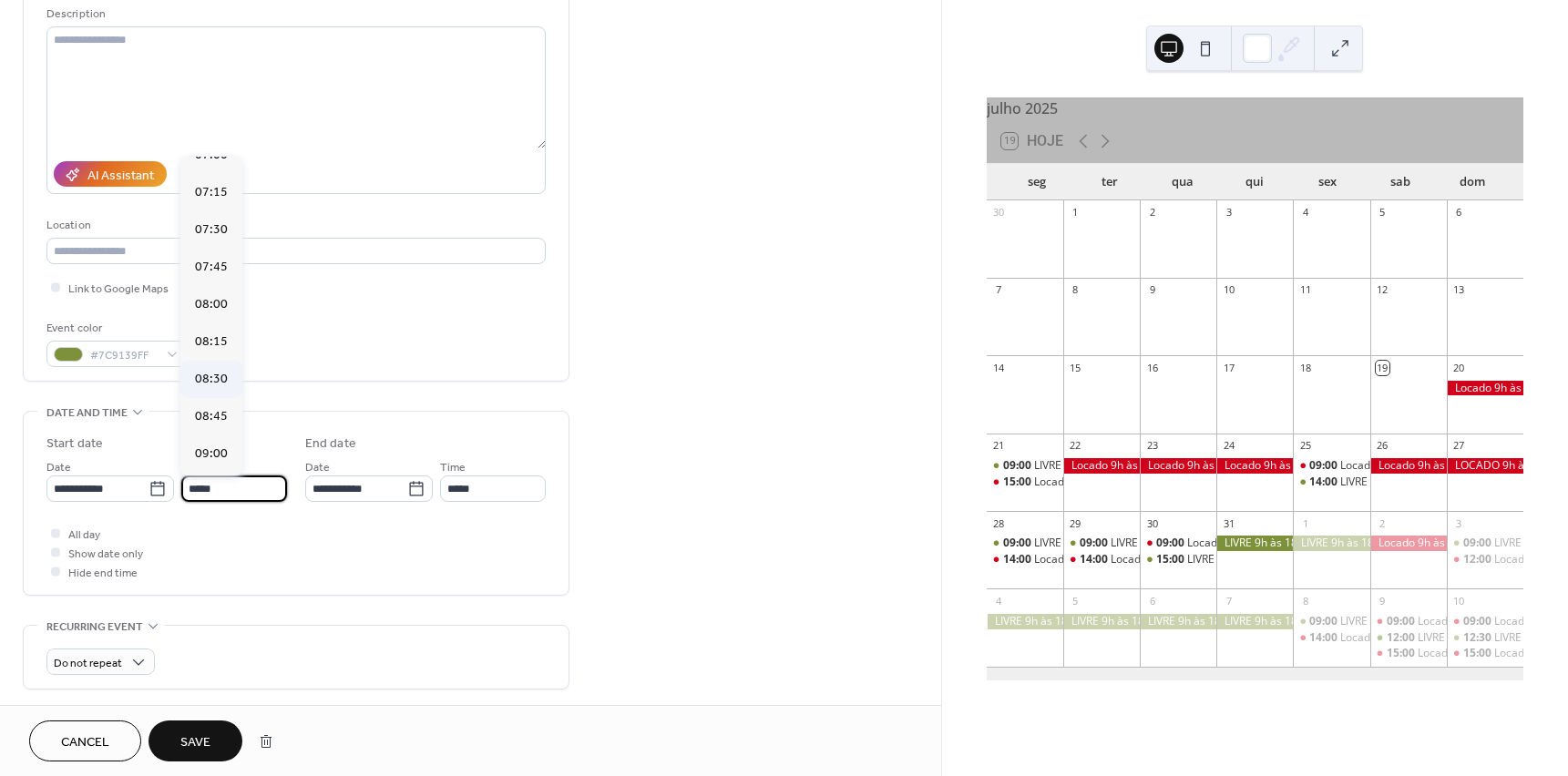 scroll, scrollTop: 1093, scrollLeft: 0, axis: vertical 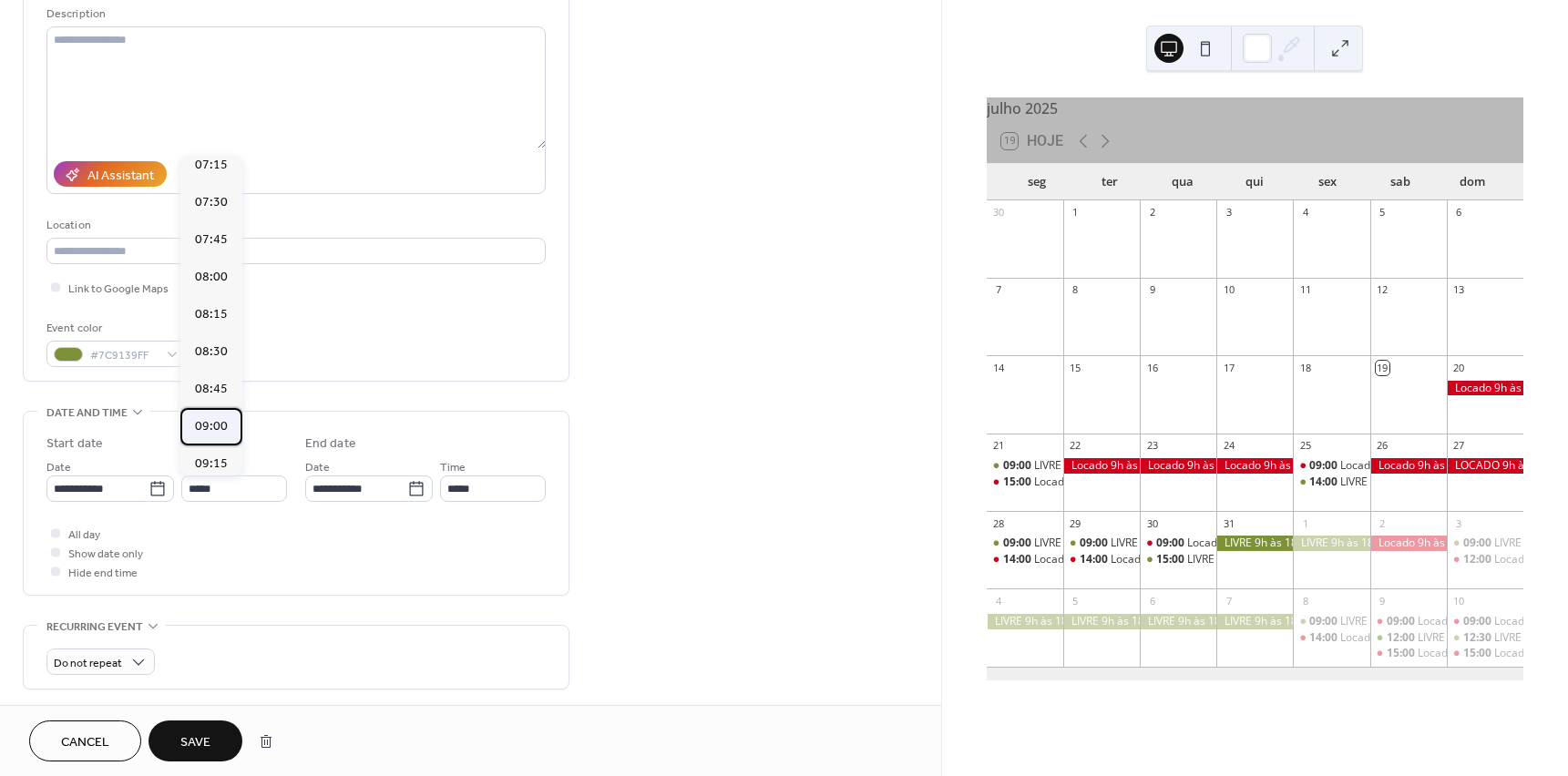click on "09:00" at bounding box center [211, 426] 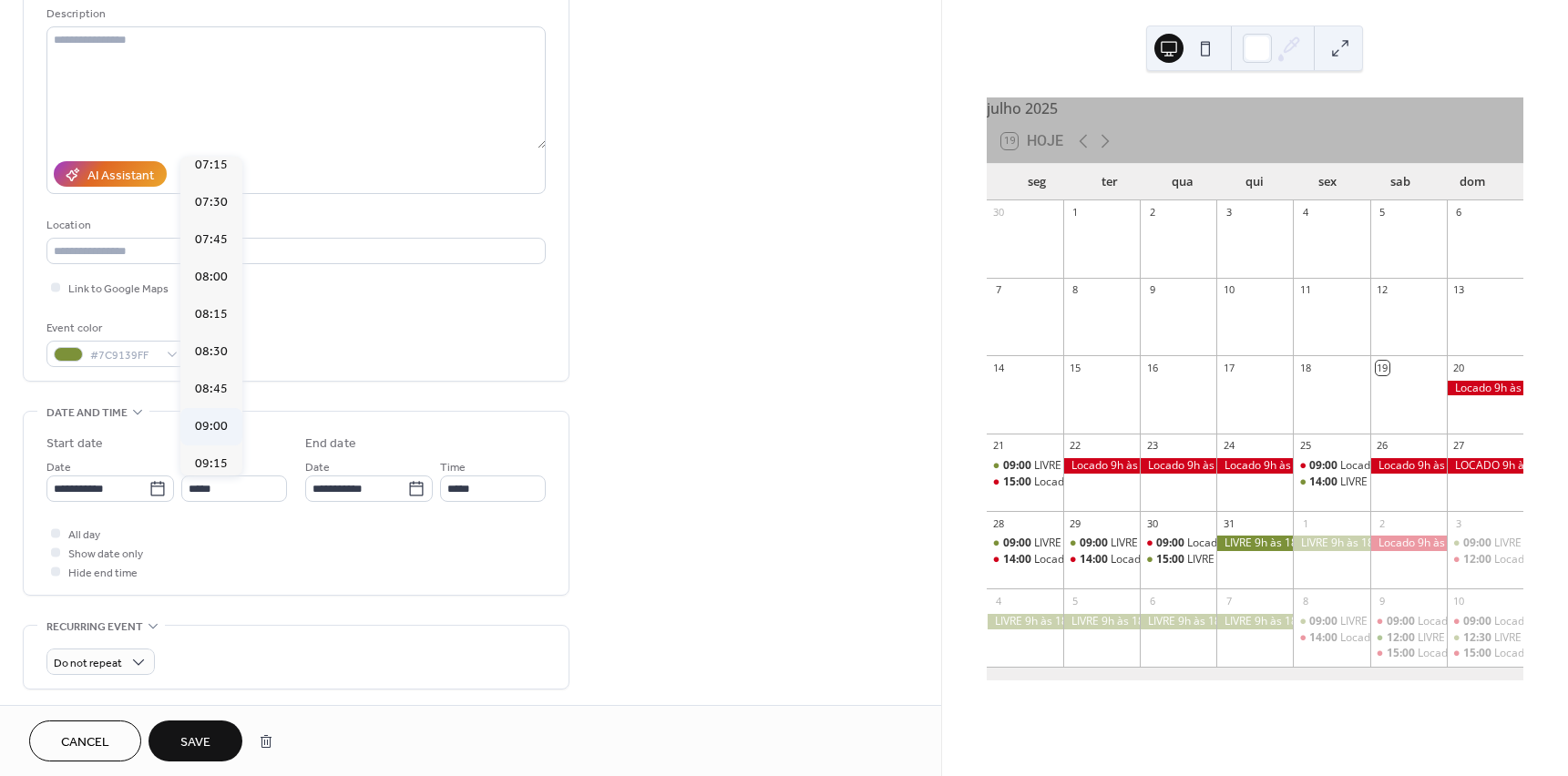 type on "*****" 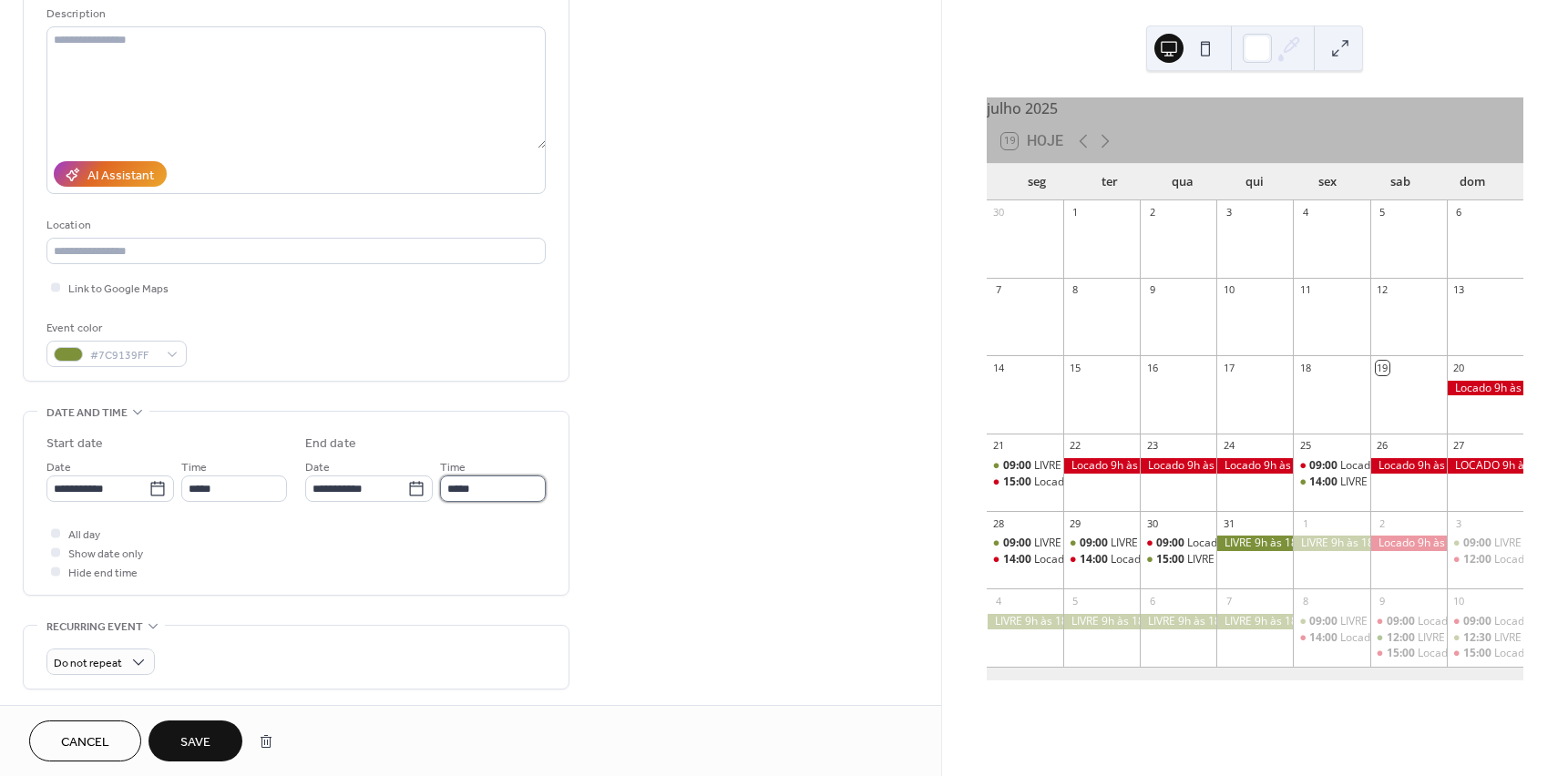 click on "*****" at bounding box center (493, 488) 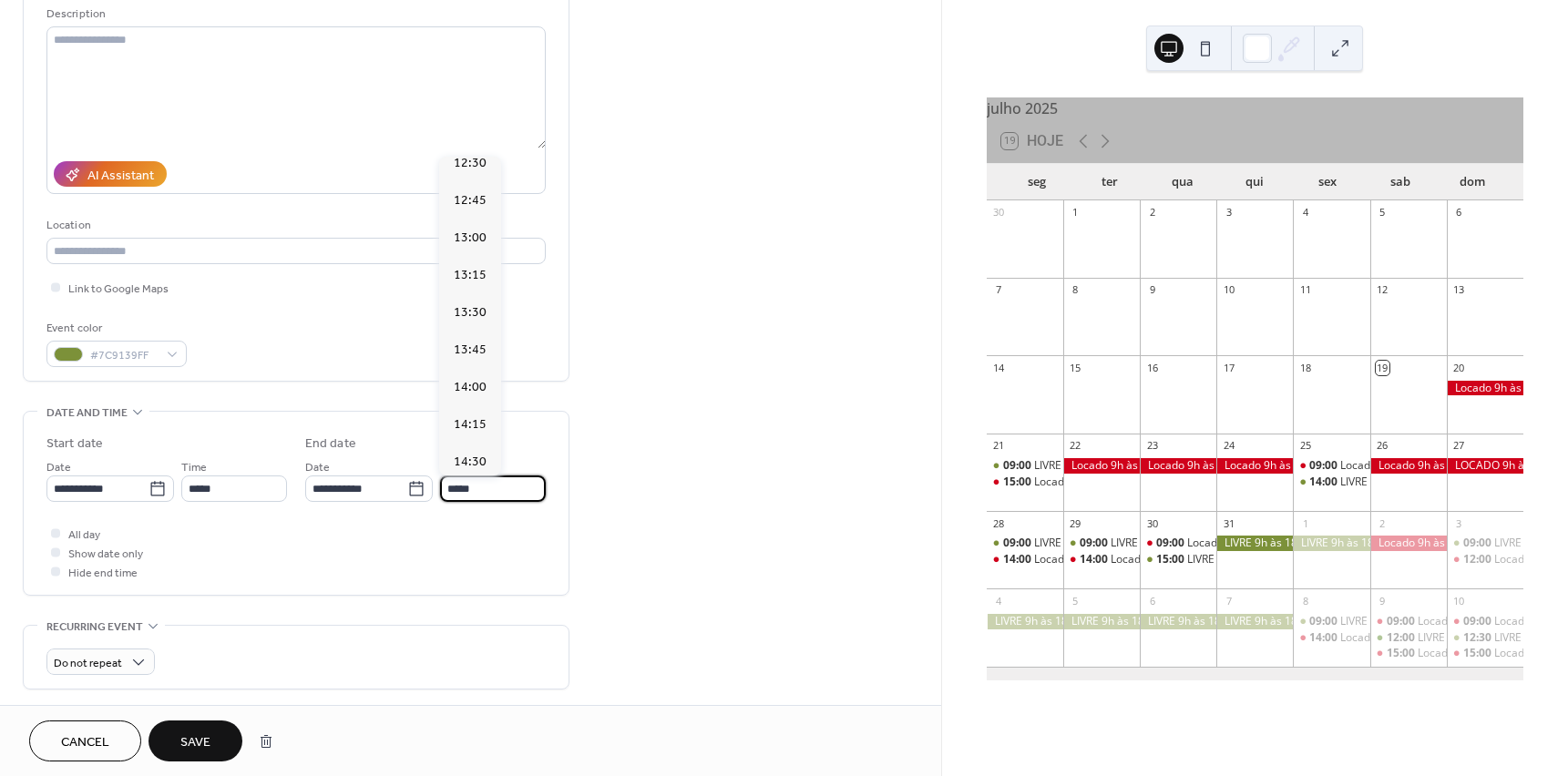 scroll, scrollTop: 546, scrollLeft: 0, axis: vertical 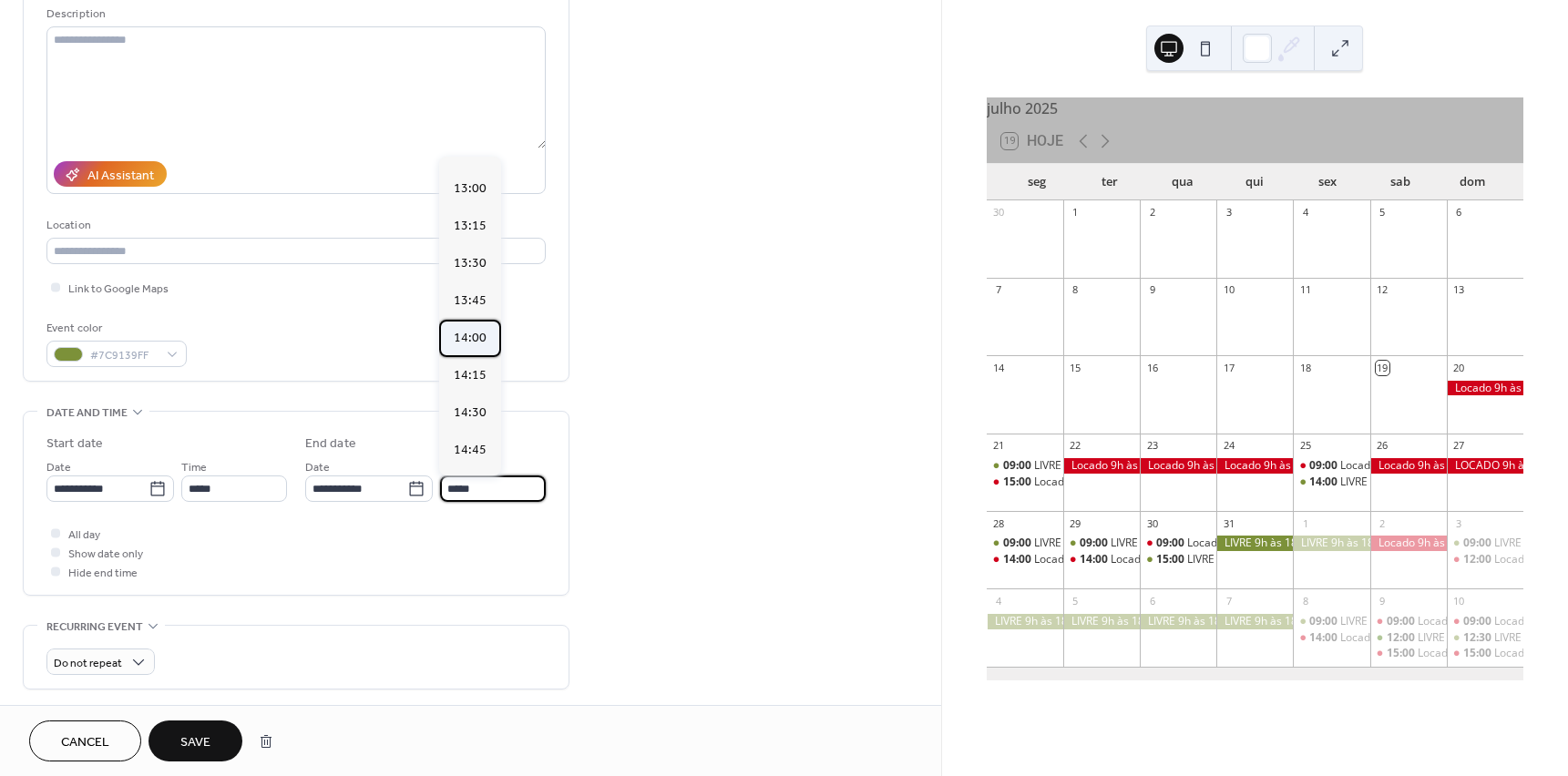 click on "14:00" at bounding box center (470, 338) 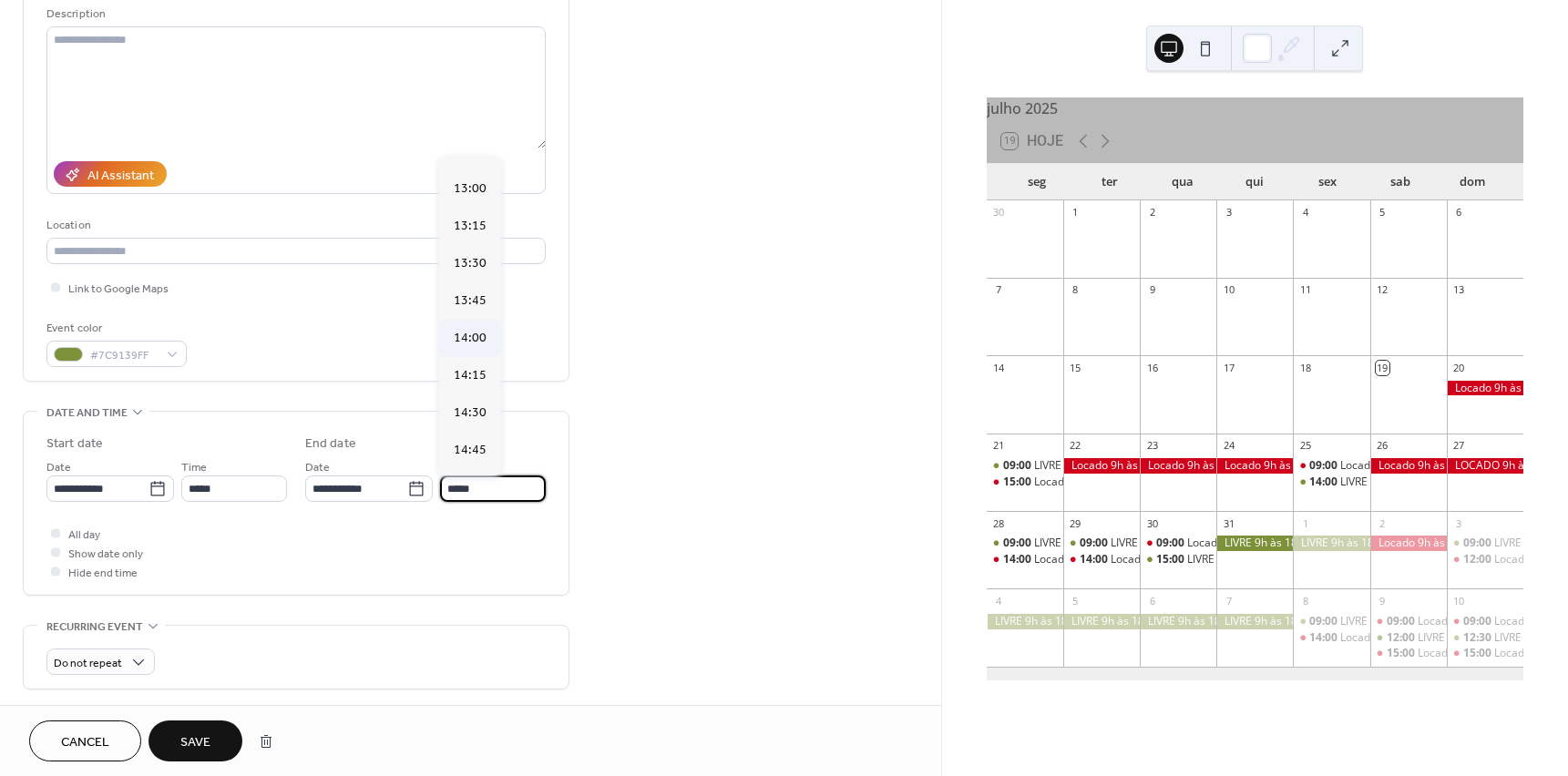 type on "*****" 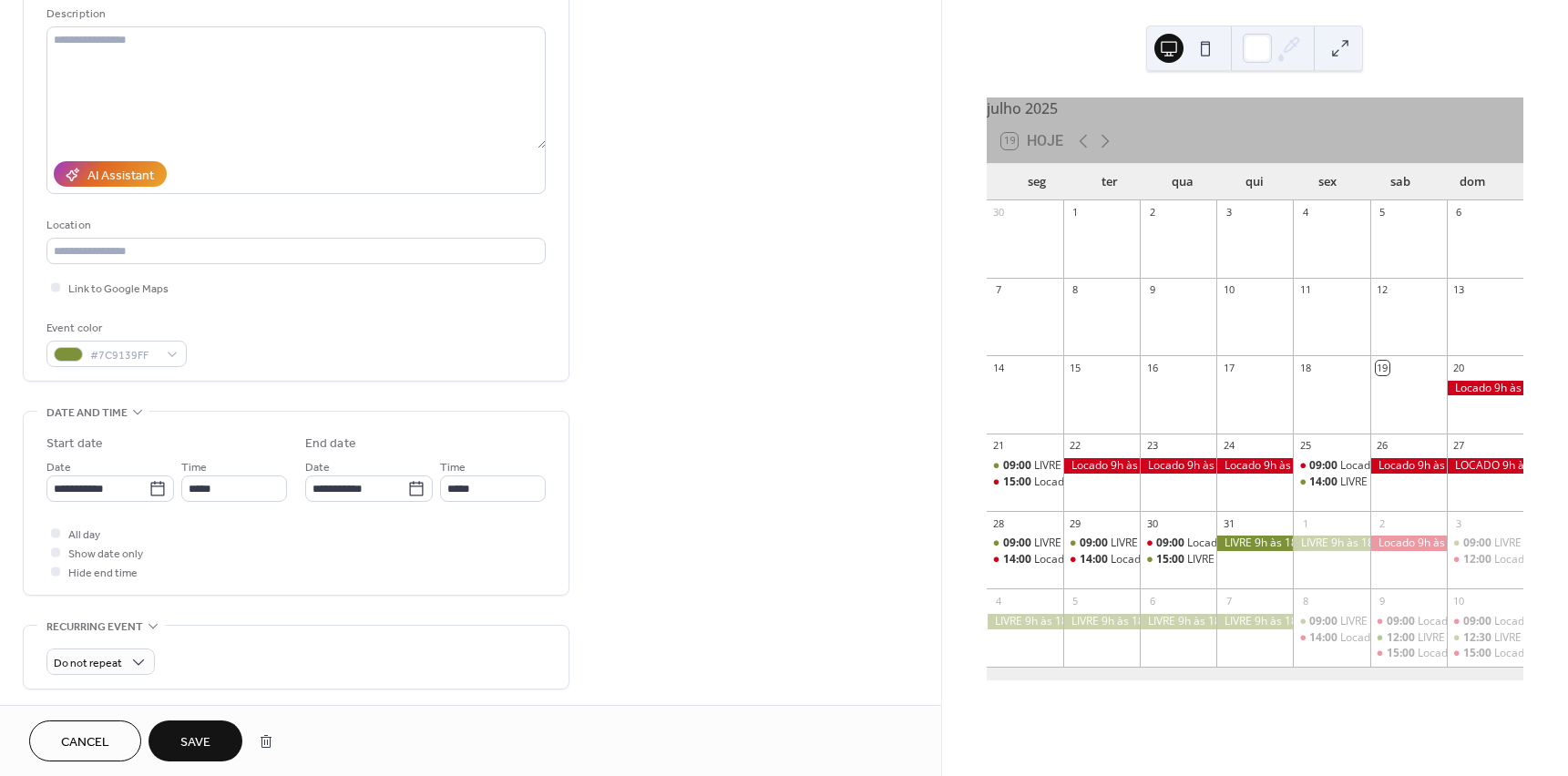 click on "Save" at bounding box center (195, 742) 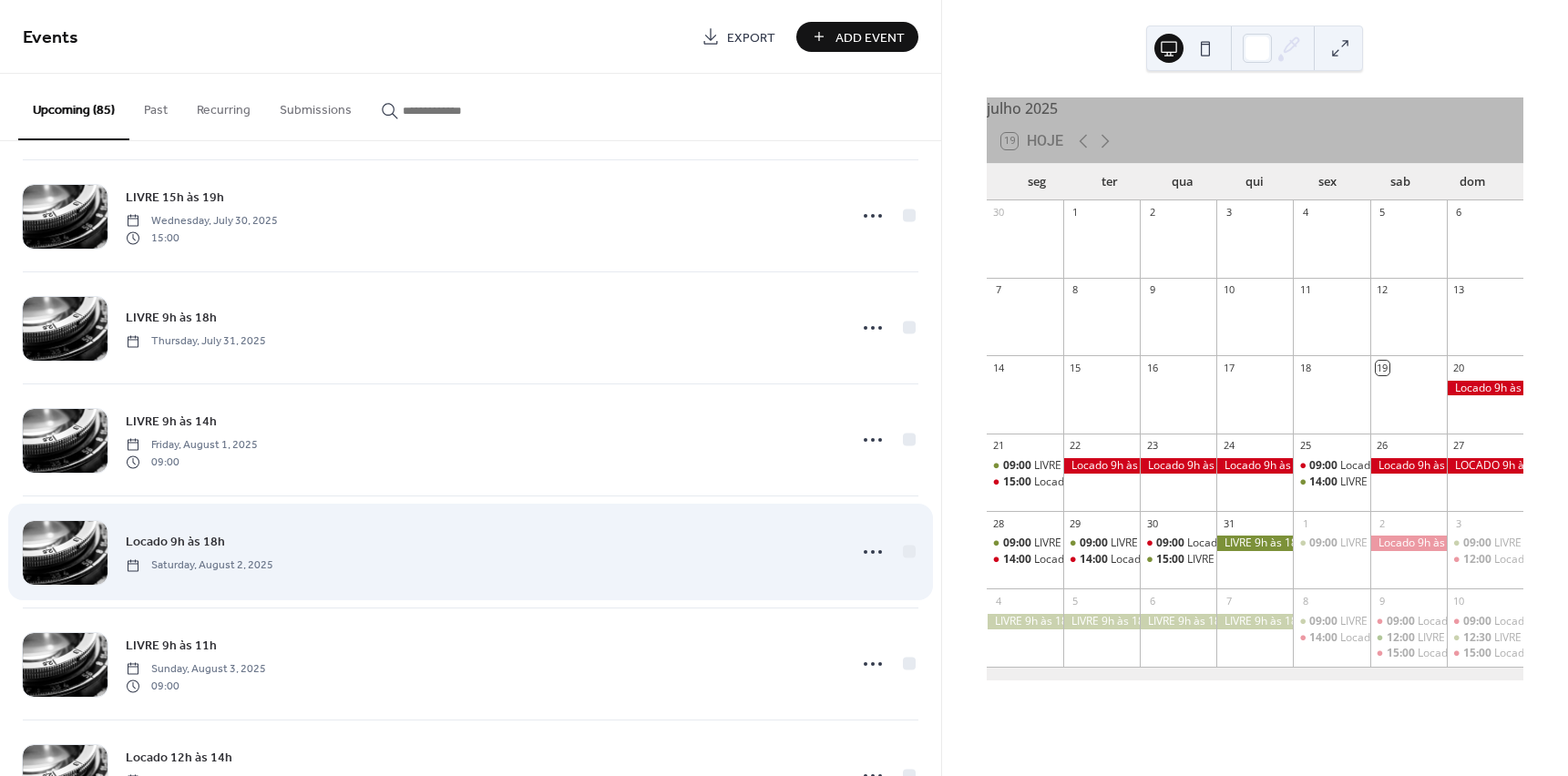 scroll, scrollTop: 1731, scrollLeft: 0, axis: vertical 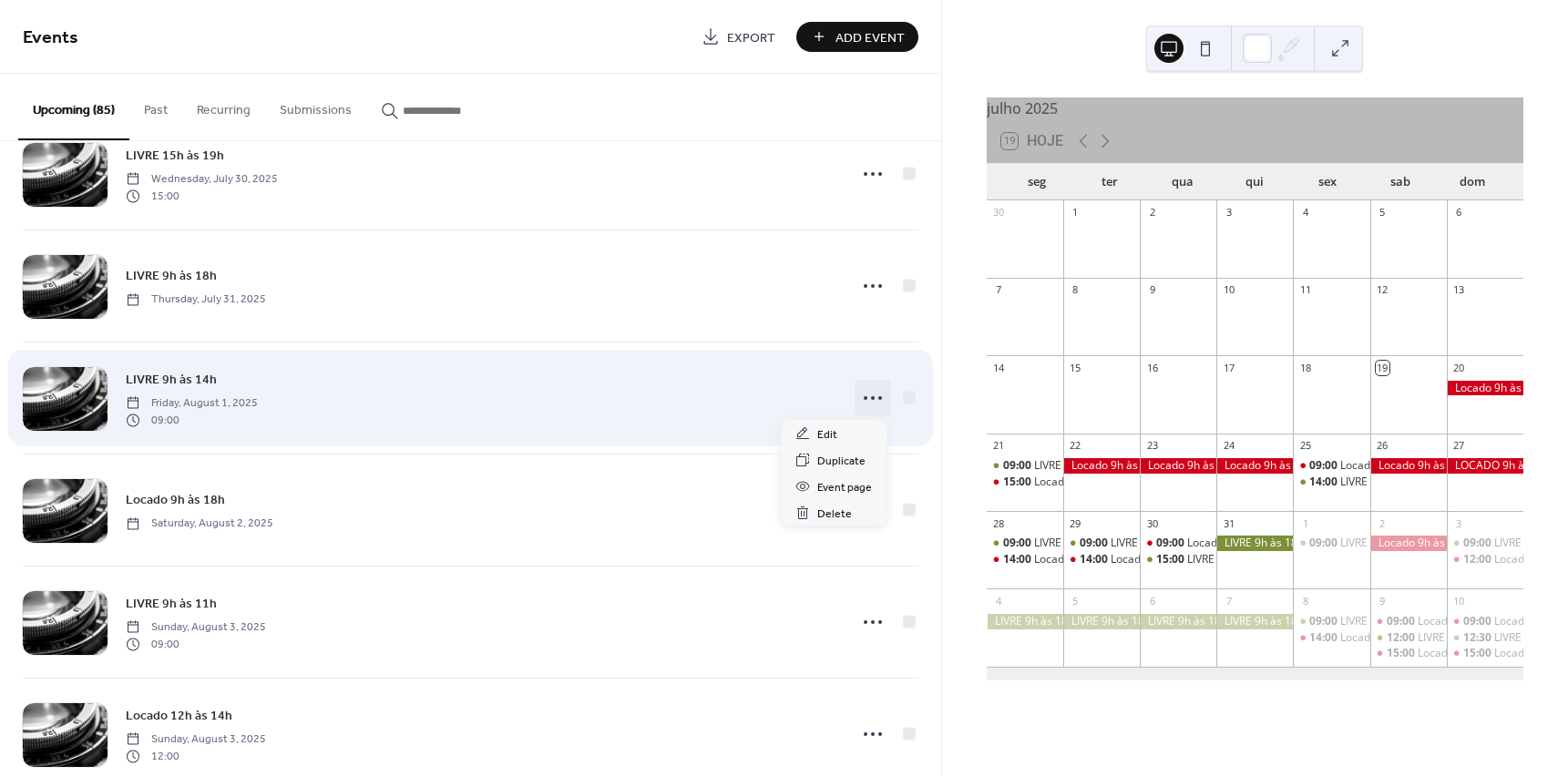 click 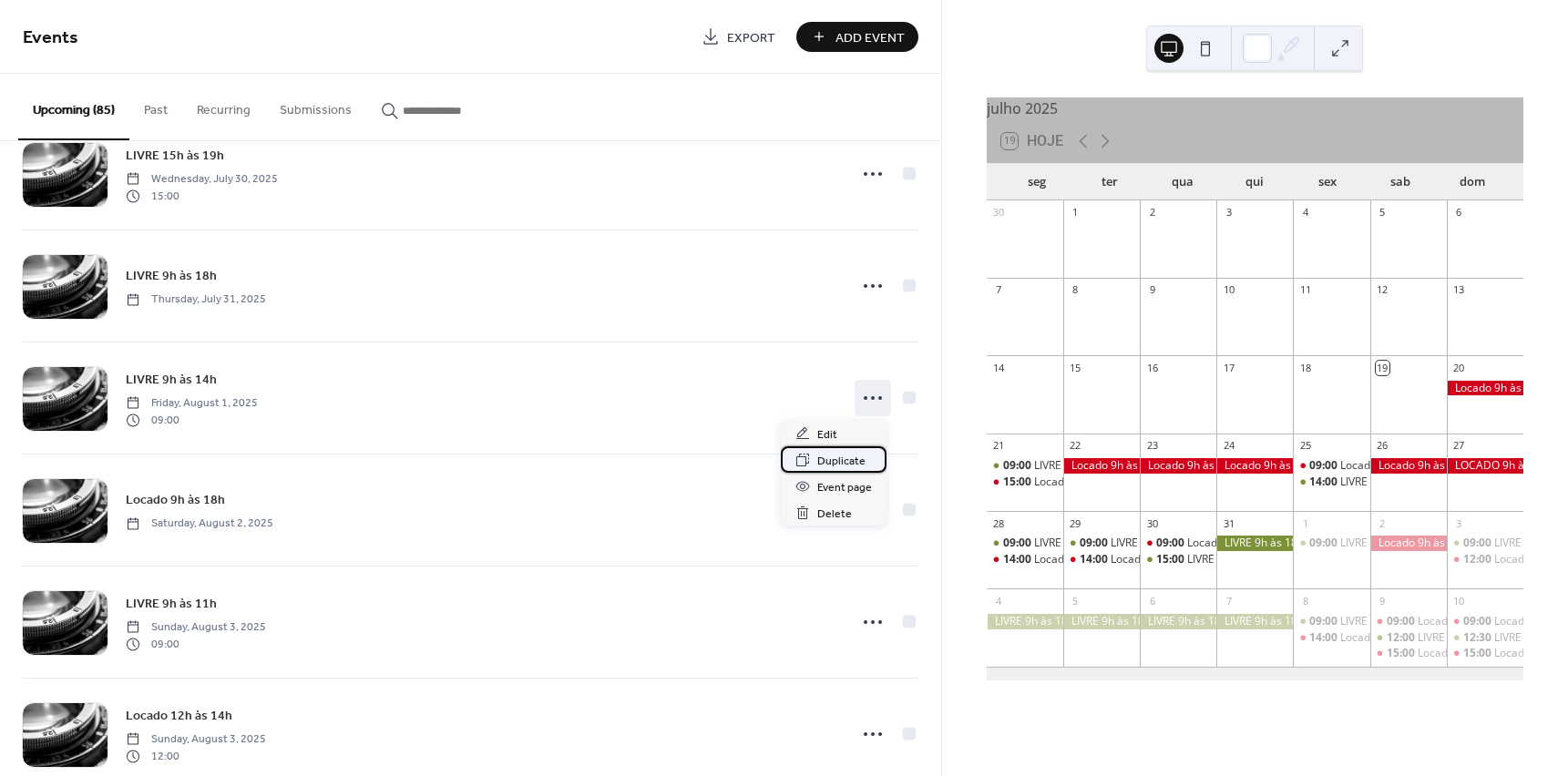 click on "Duplicate" at bounding box center (841, 461) 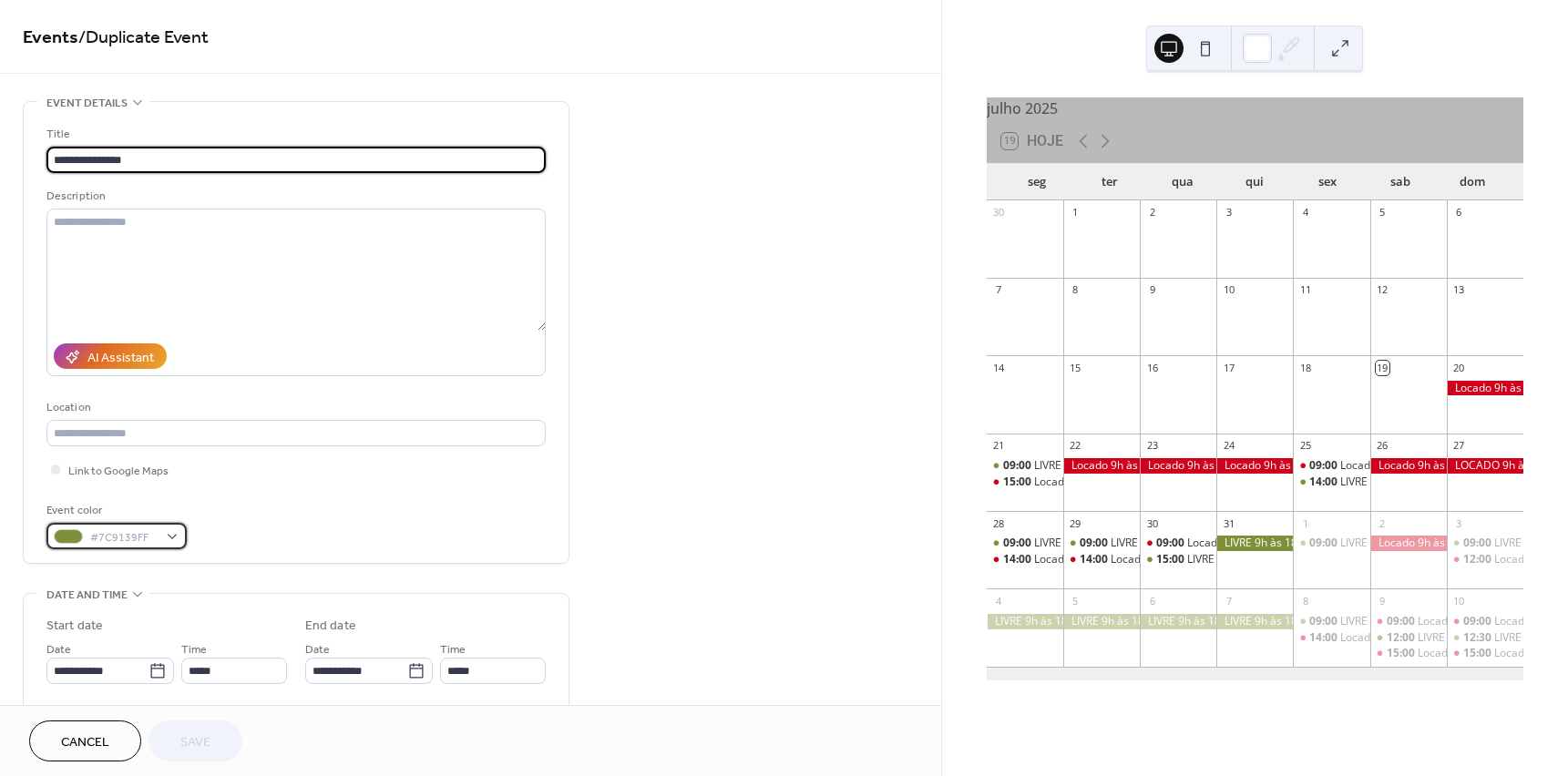 click on "#7C9139FF" at bounding box center (117, 536) 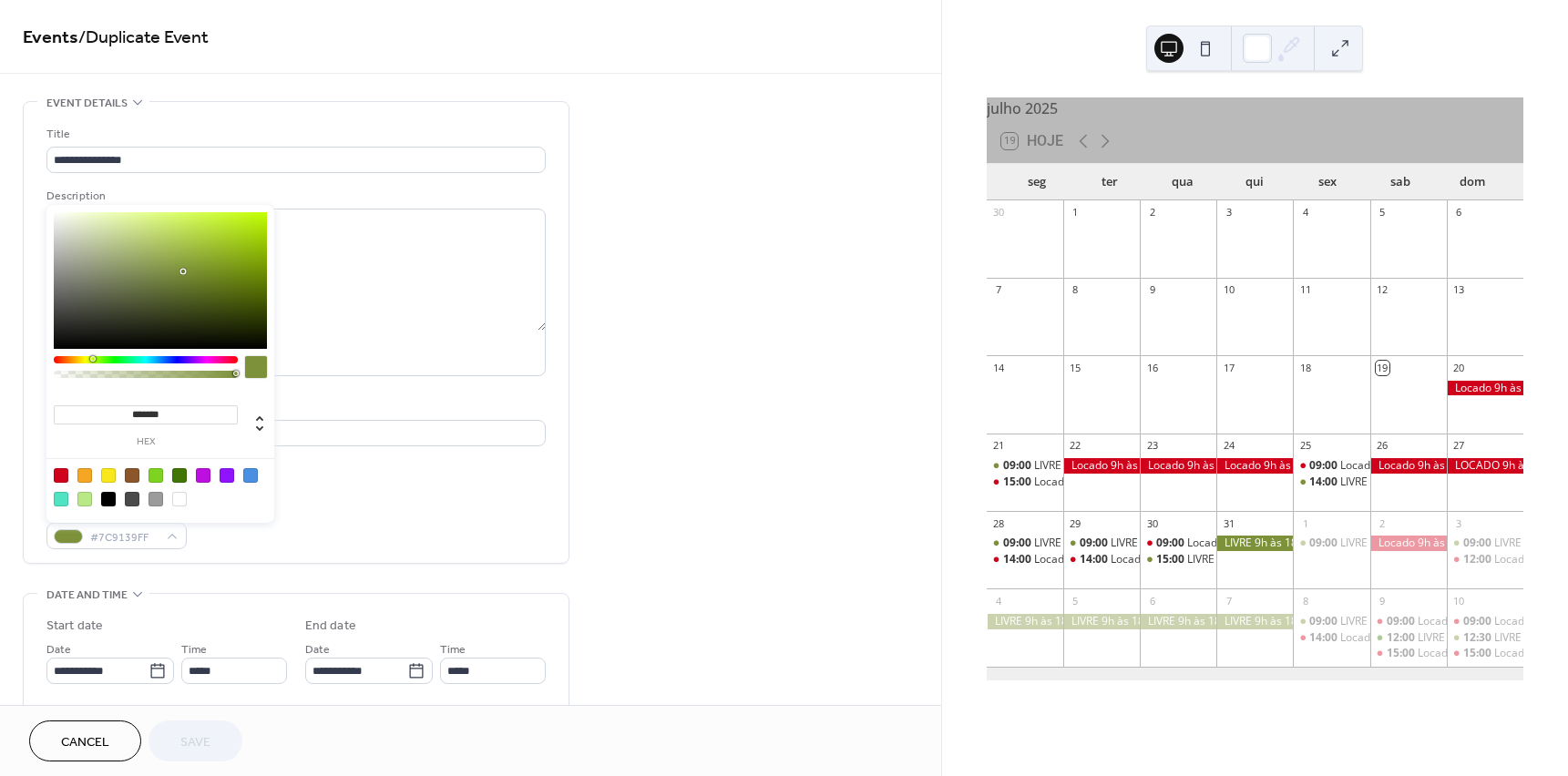 click at bounding box center (61, 475) 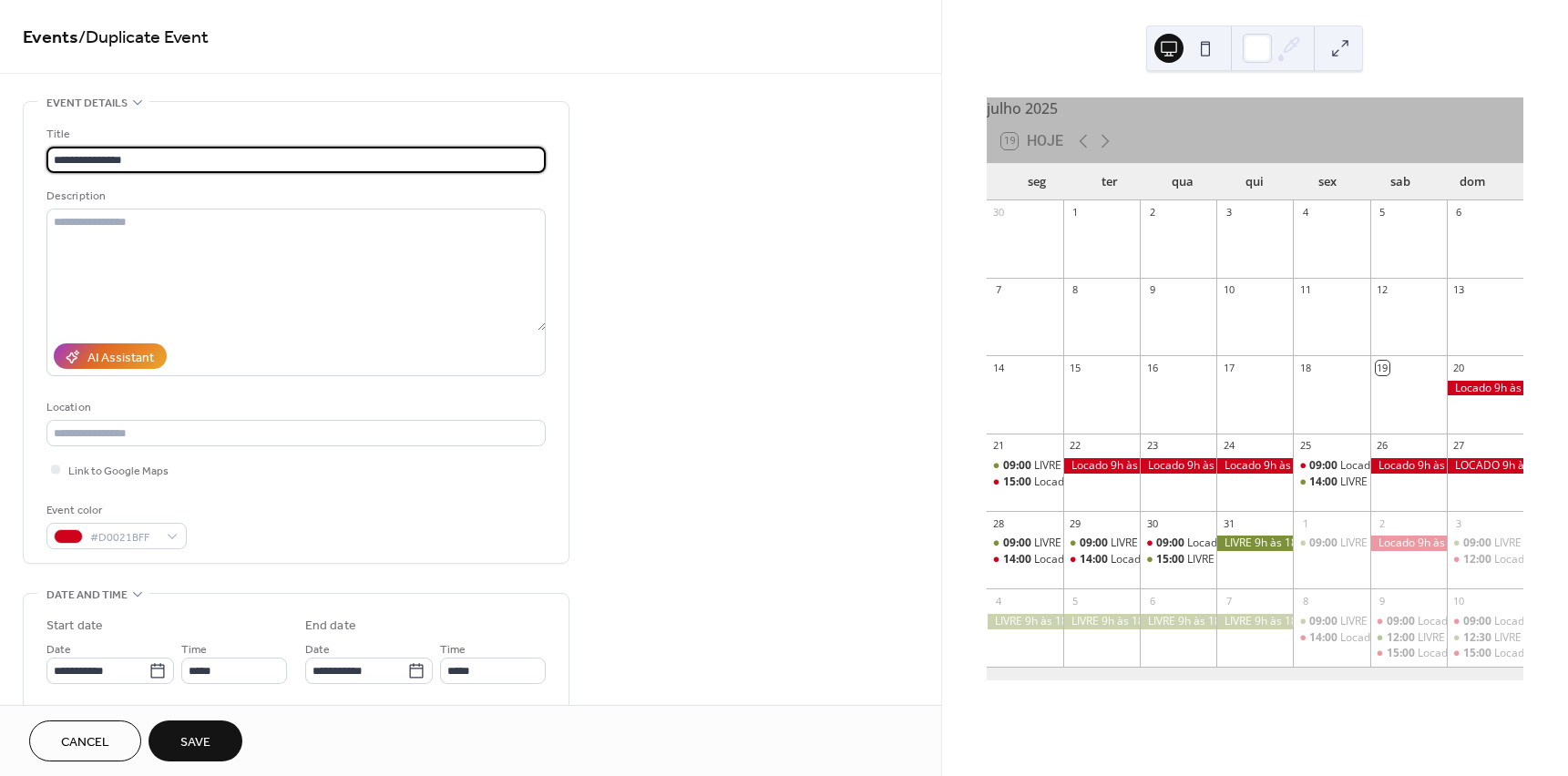 drag, startPoint x: 156, startPoint y: 158, endPoint x: -13, endPoint y: 158, distance: 169 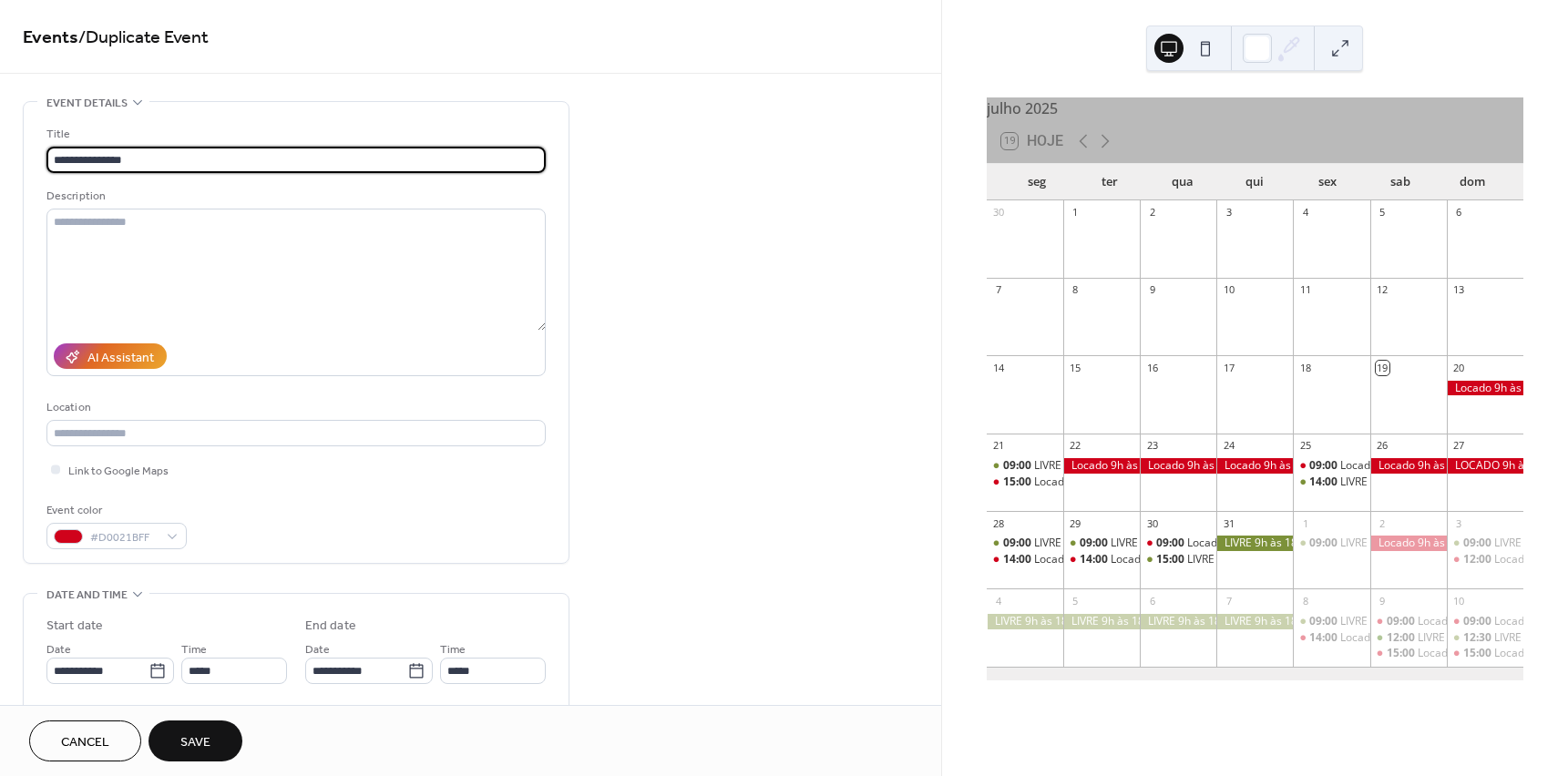 click on "**********" at bounding box center [784, 388] 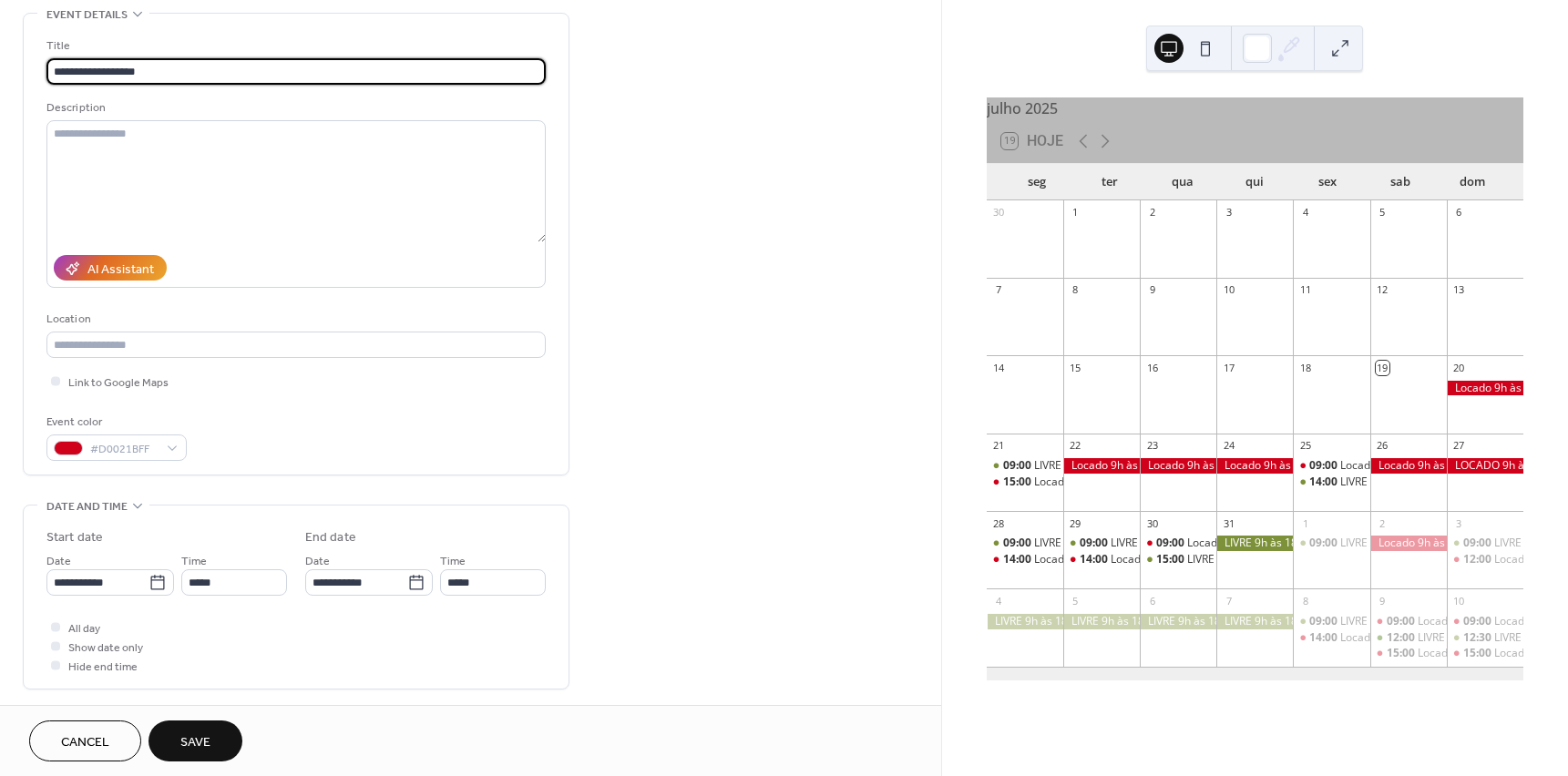 scroll, scrollTop: 91, scrollLeft: 0, axis: vertical 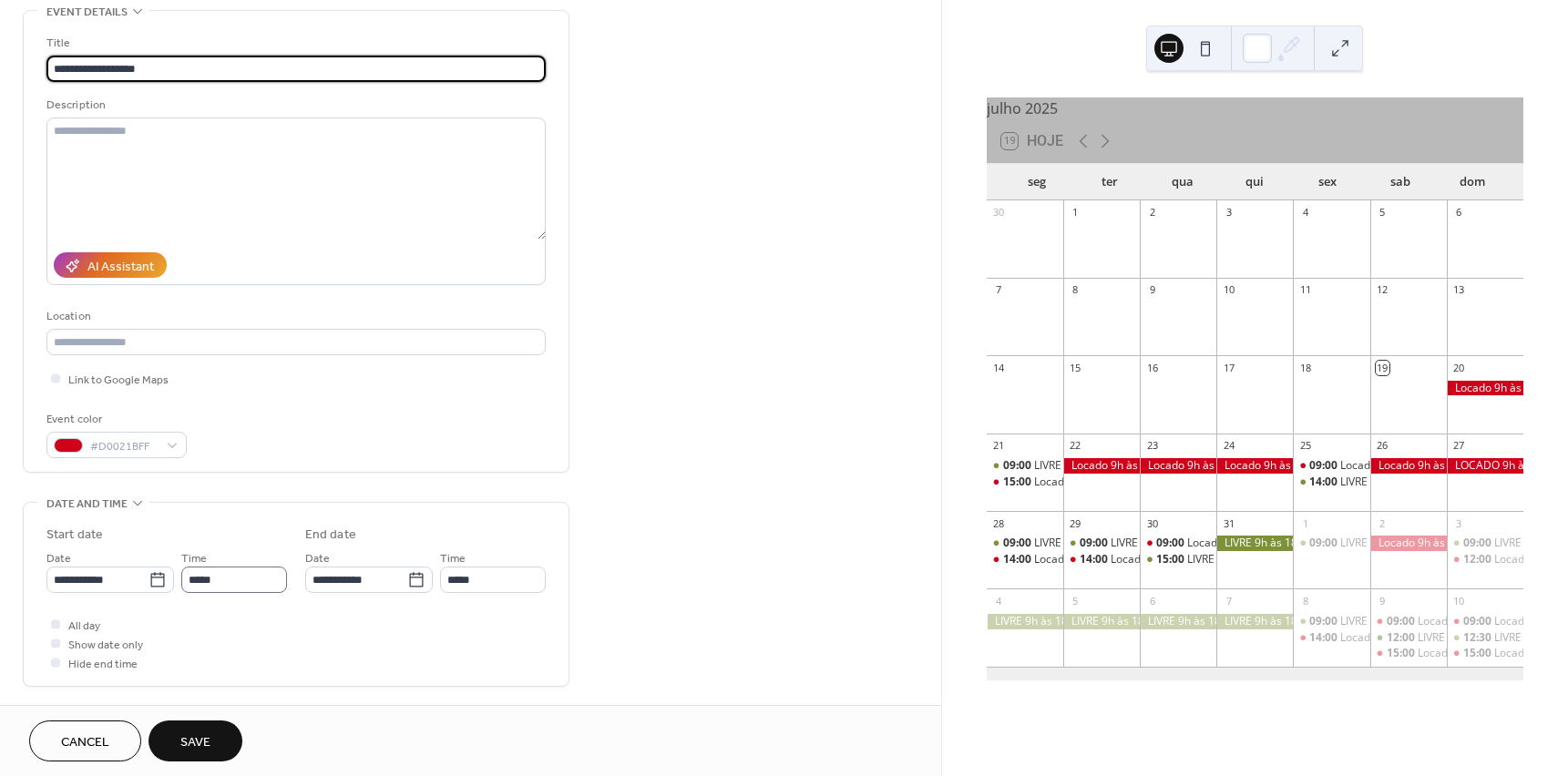 type on "**********" 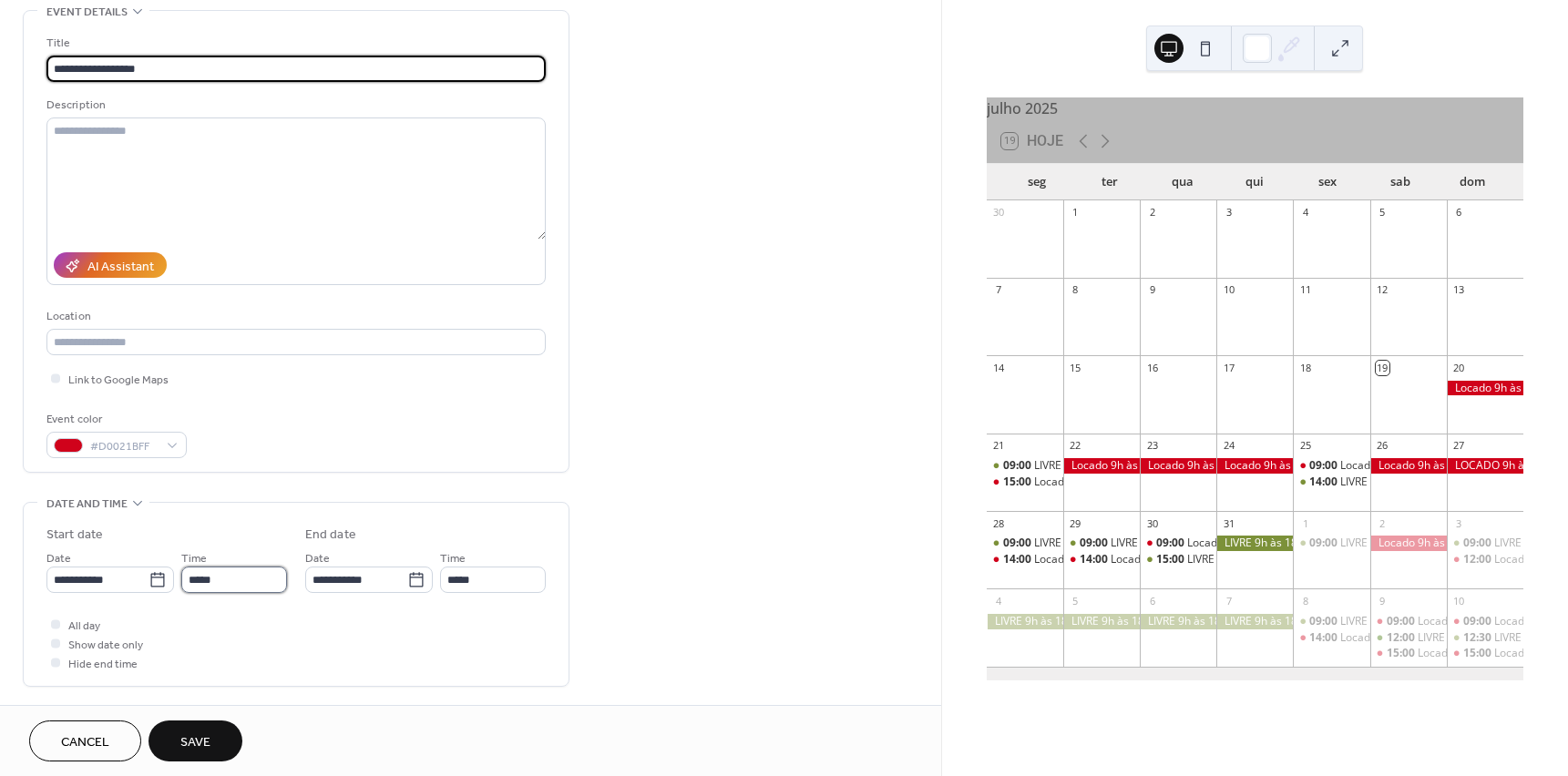 click on "*****" at bounding box center (234, 579) 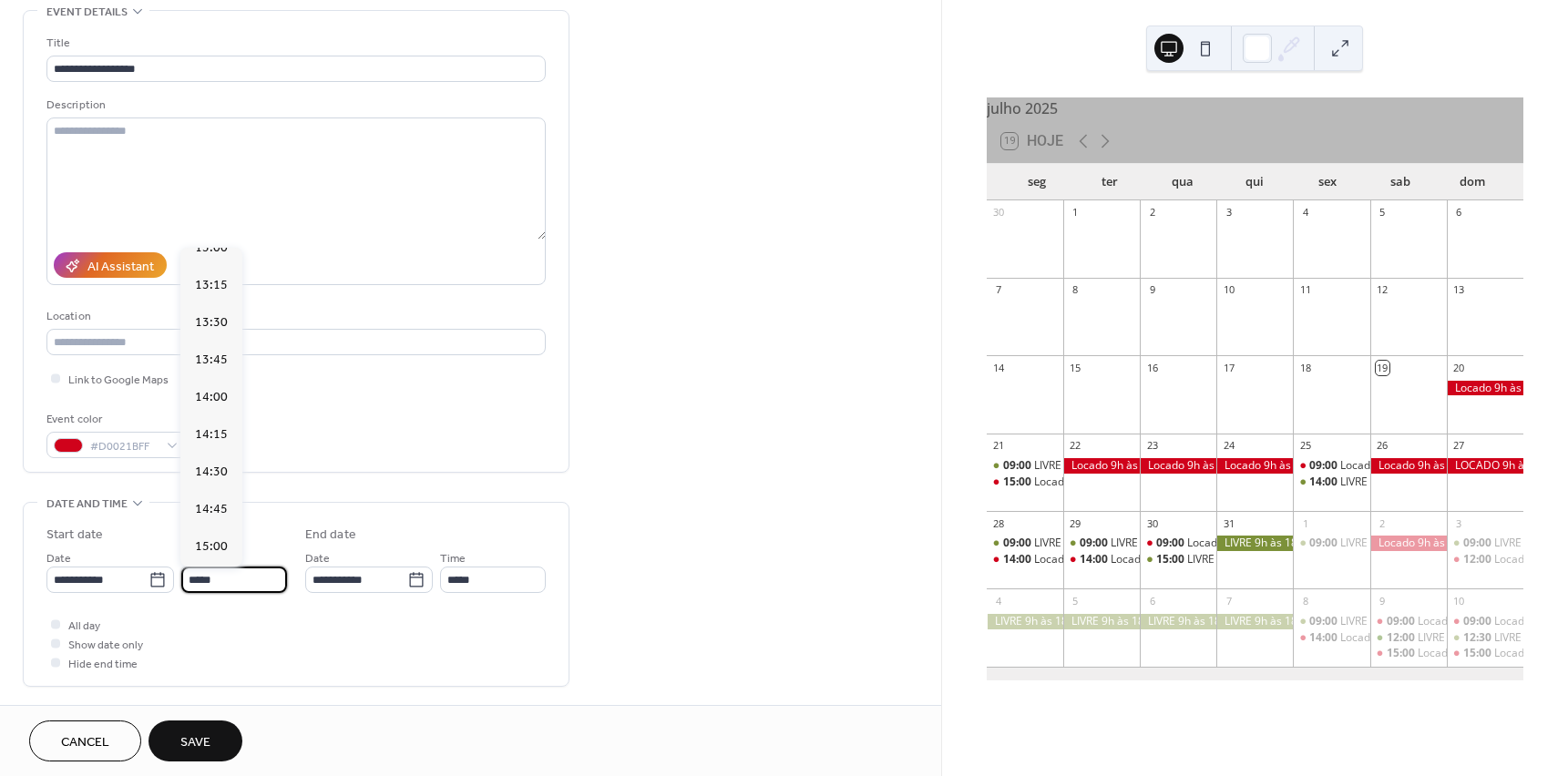 scroll, scrollTop: 1982, scrollLeft: 0, axis: vertical 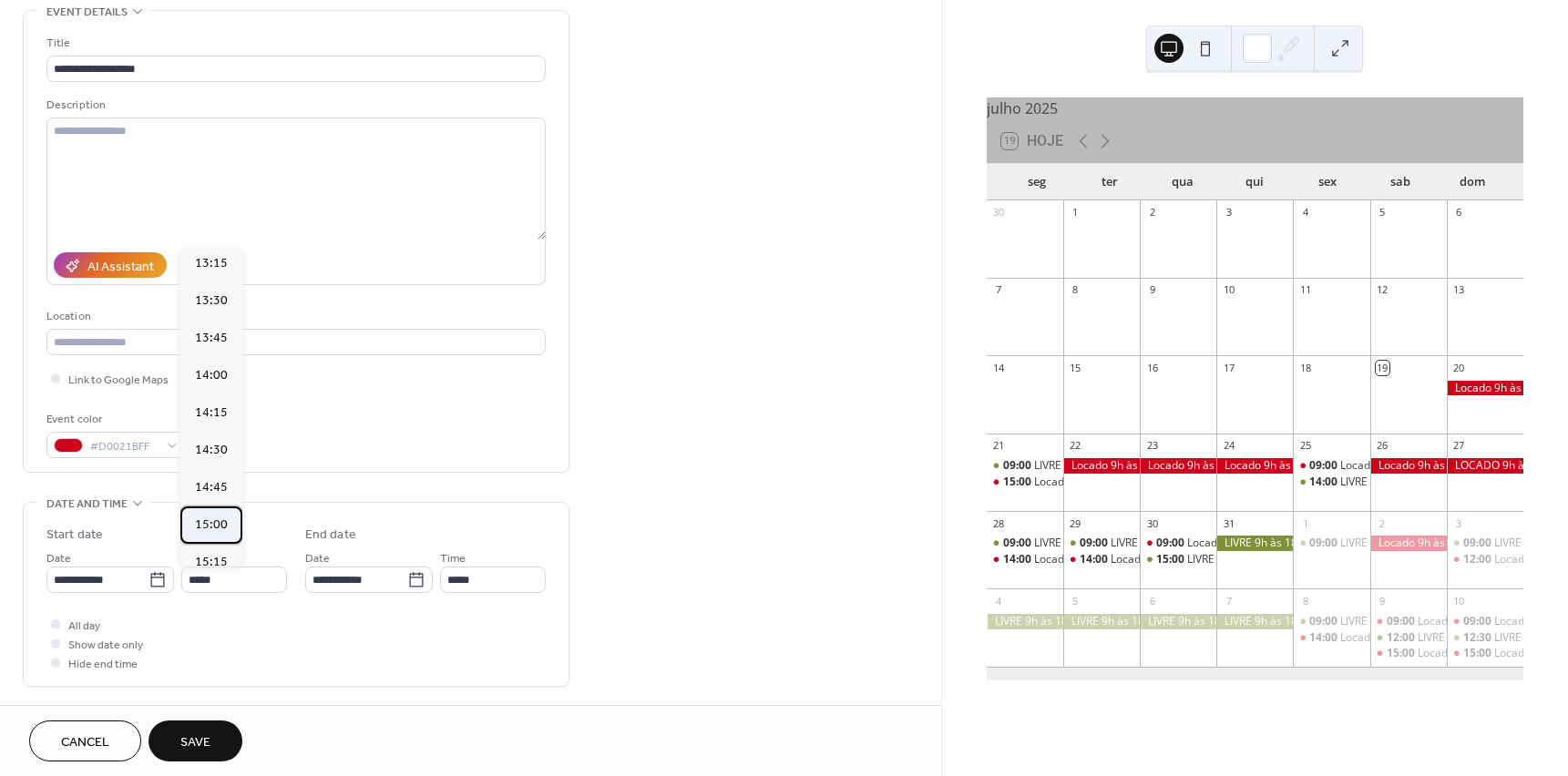 click on "15:00" at bounding box center (211, 525) 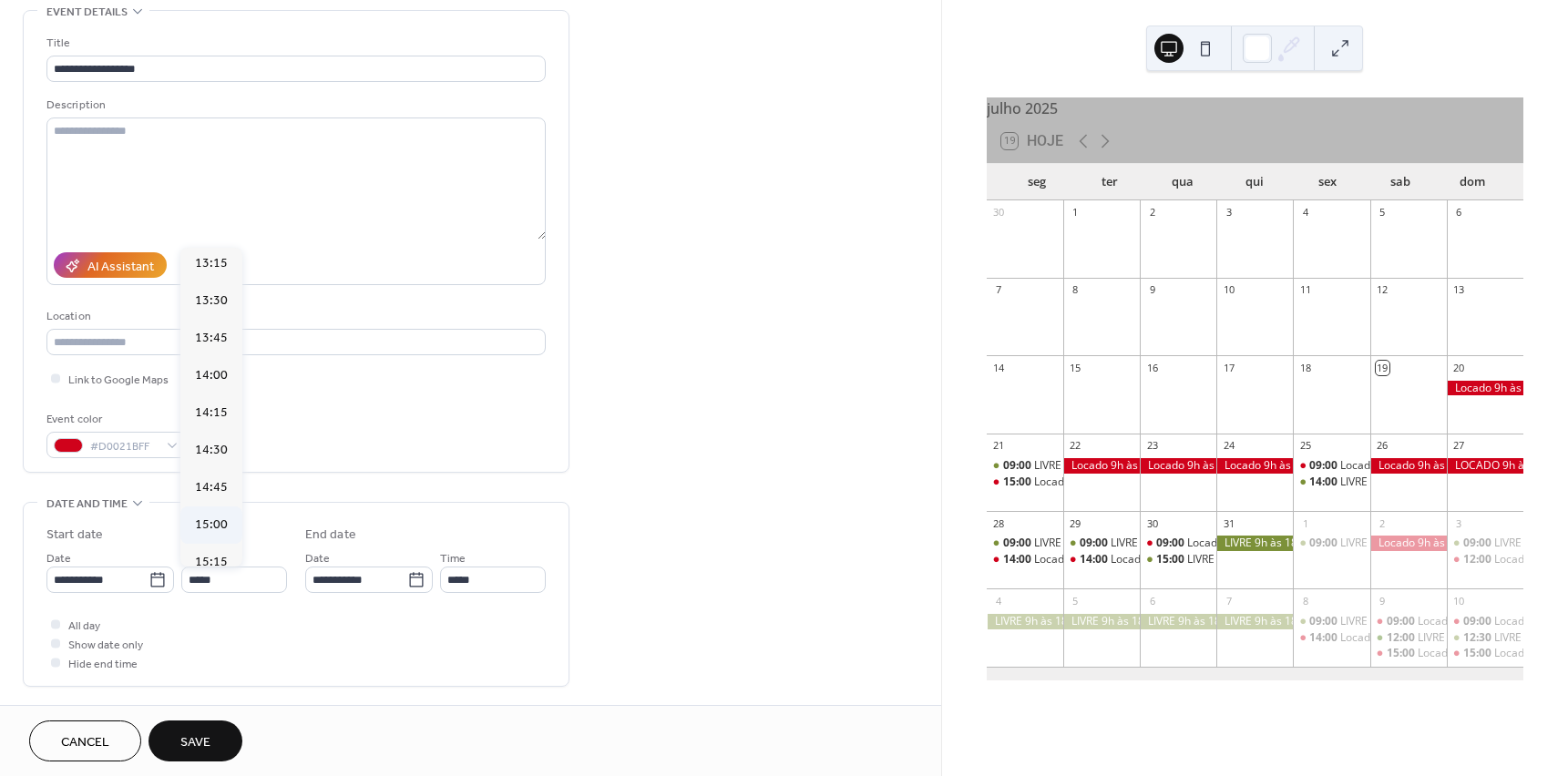 type on "*****" 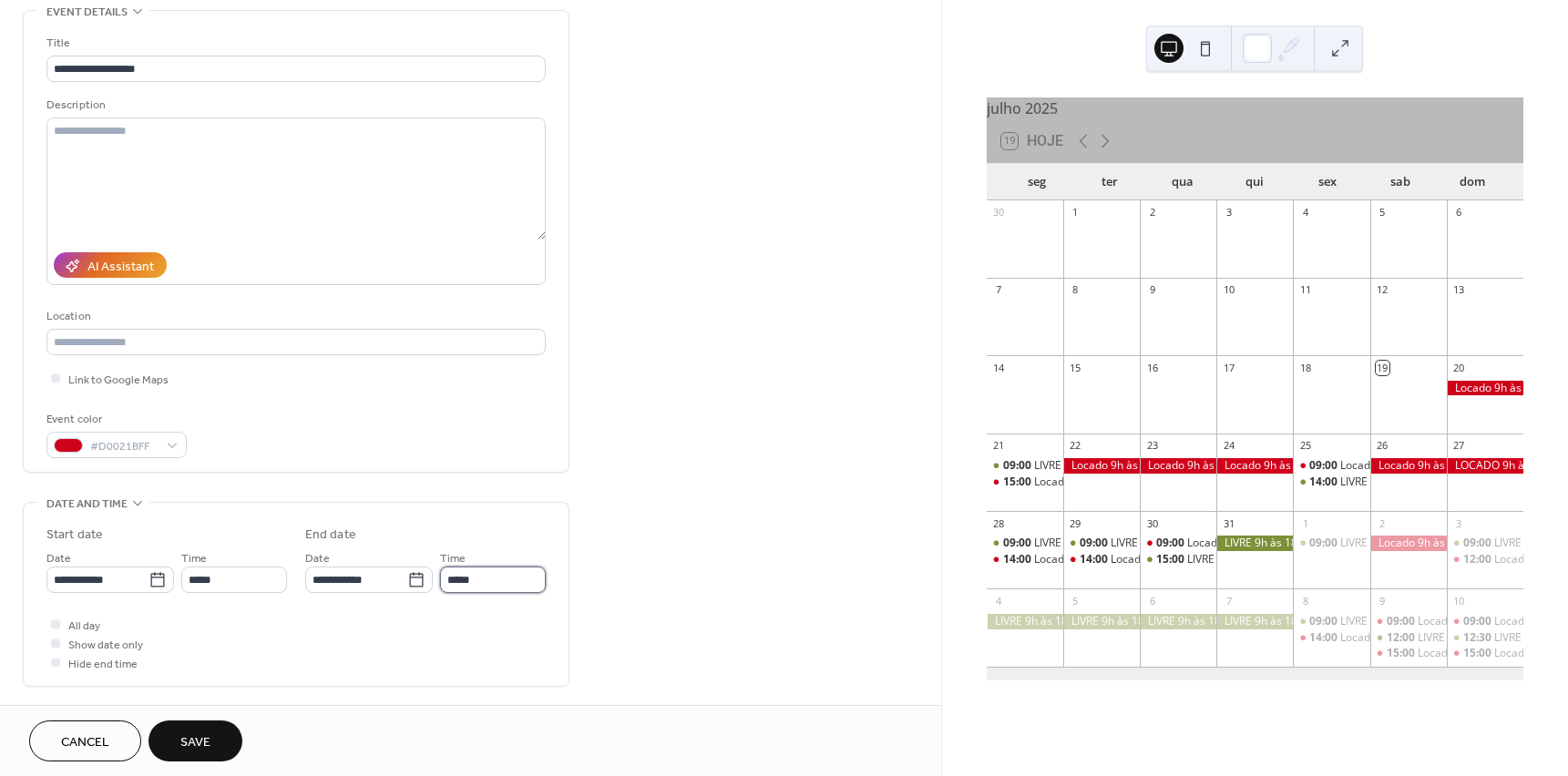 click on "*****" at bounding box center [493, 579] 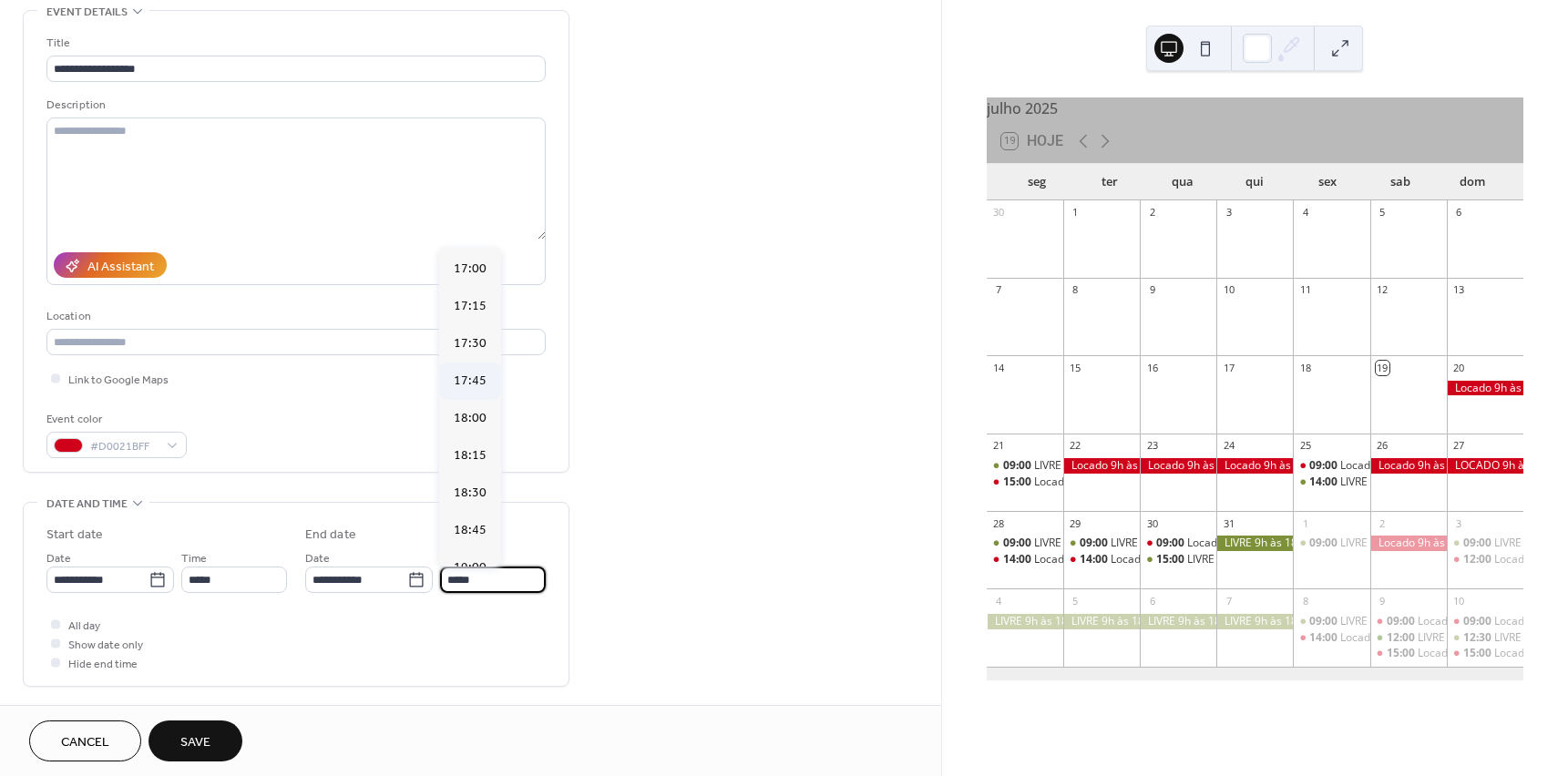 scroll, scrollTop: 254, scrollLeft: 0, axis: vertical 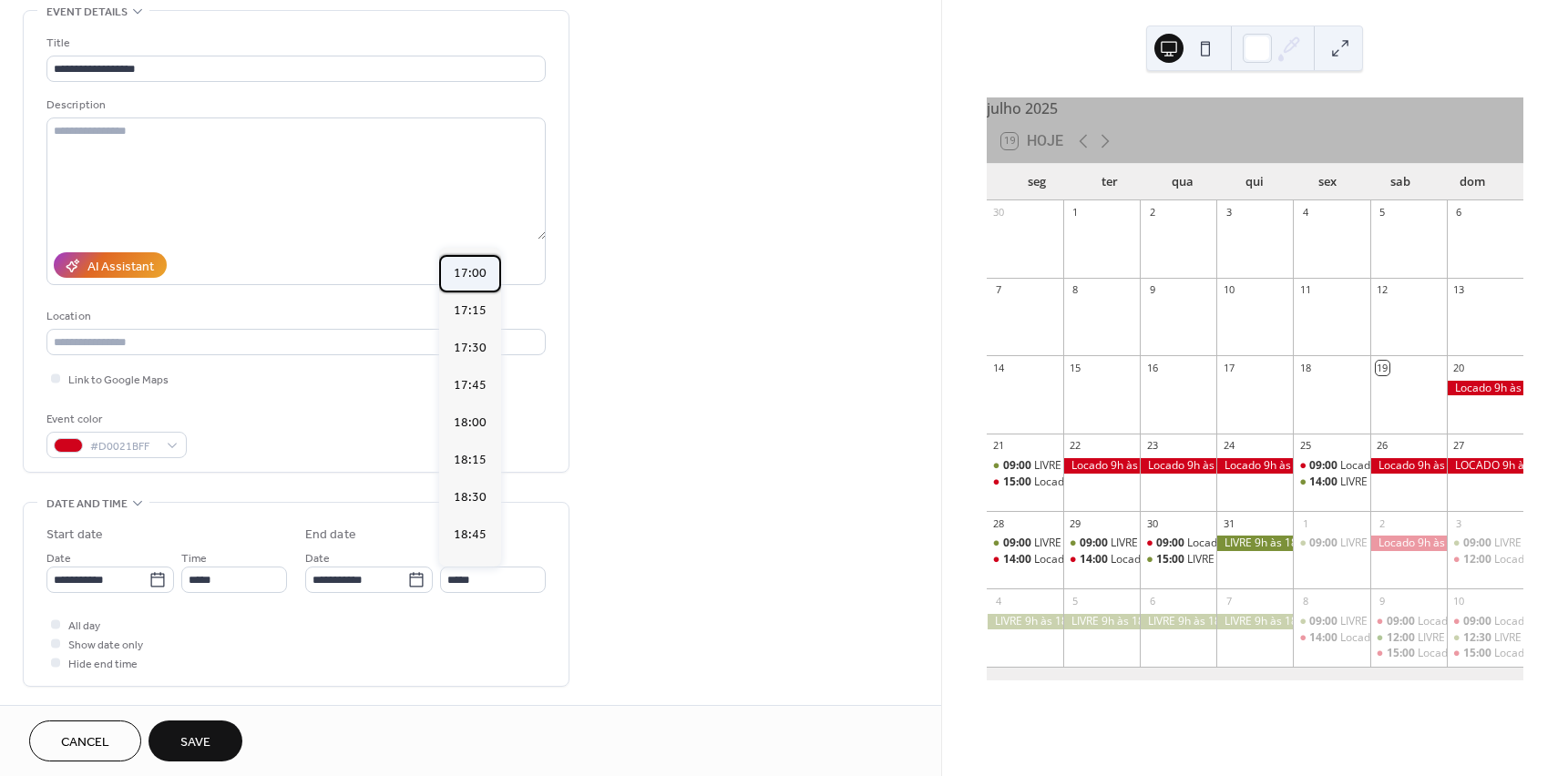 click on "17:00" at bounding box center [470, 273] 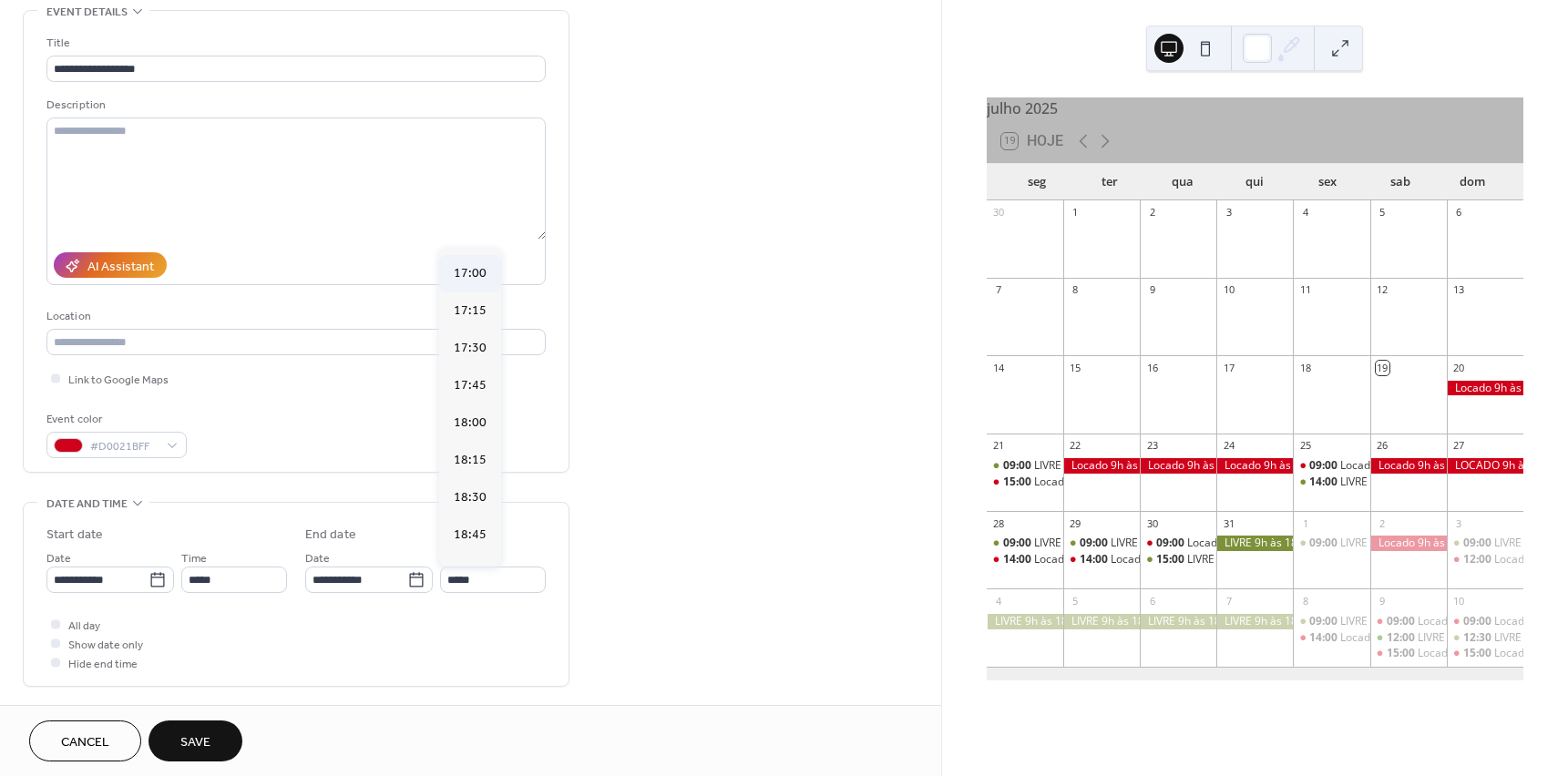 type on "*****" 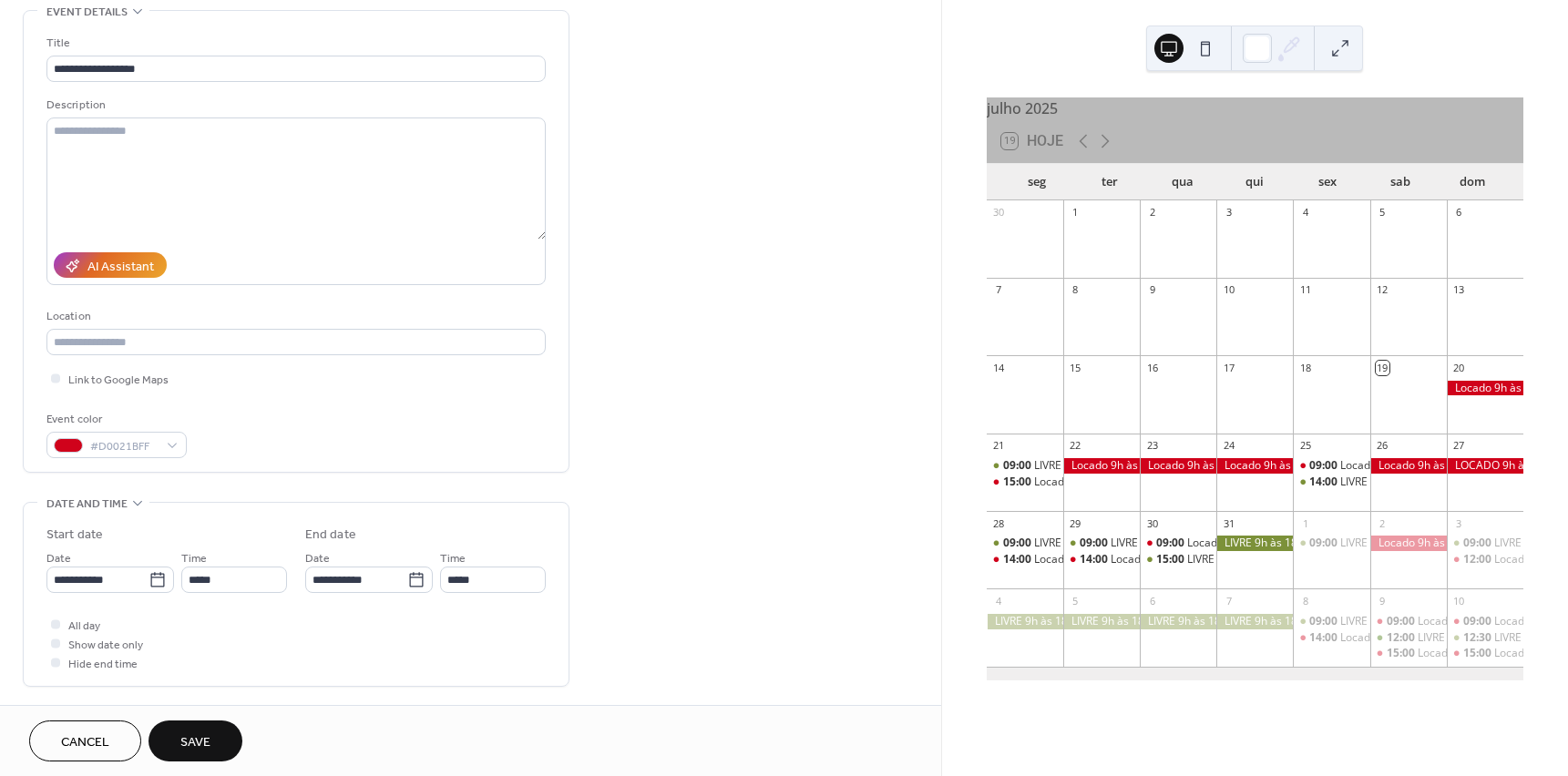 click on "Save" at bounding box center [195, 742] 